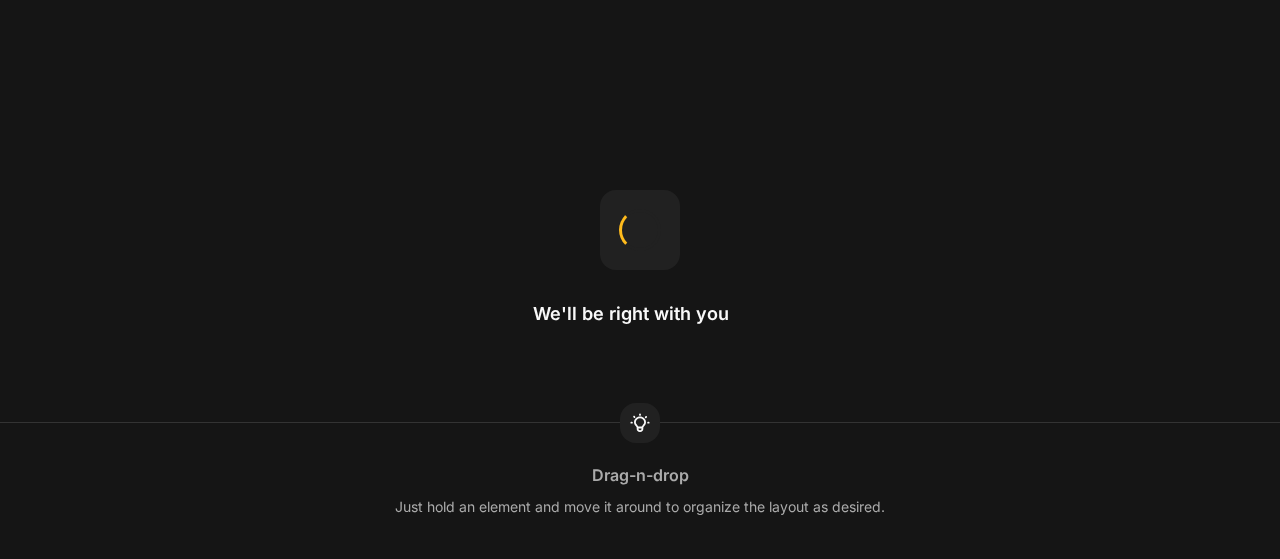 scroll, scrollTop: 0, scrollLeft: 0, axis: both 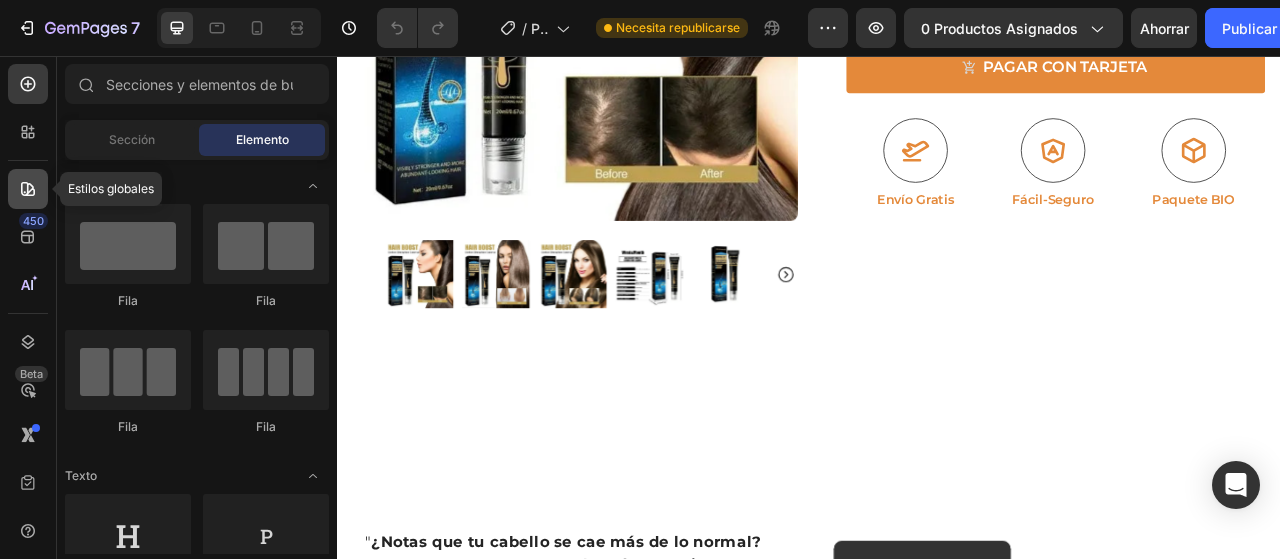 click 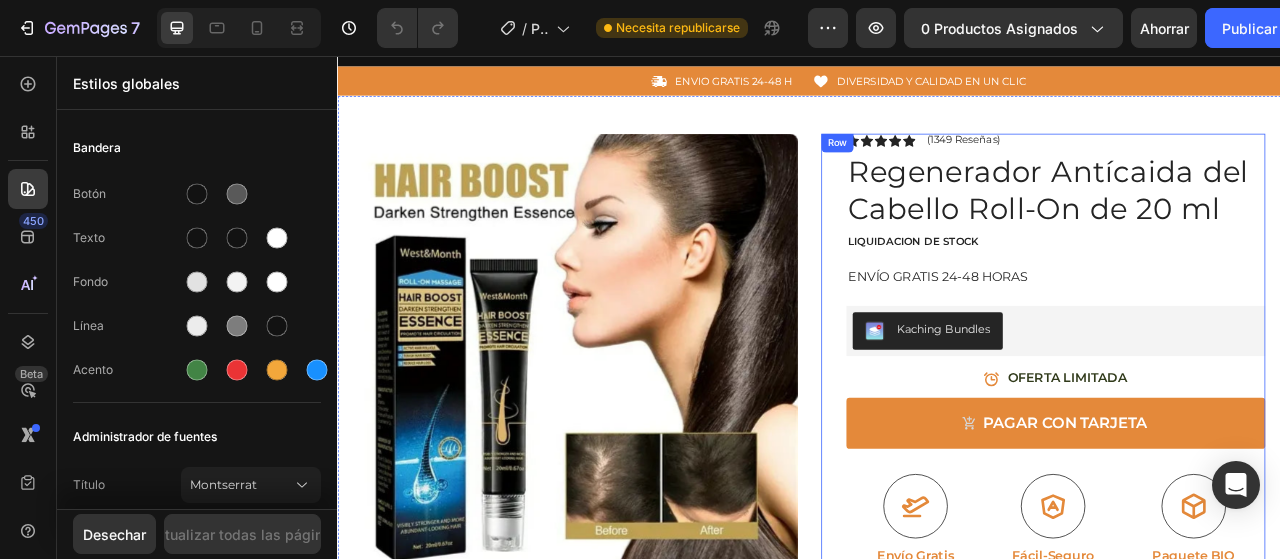 scroll, scrollTop: 133, scrollLeft: 0, axis: vertical 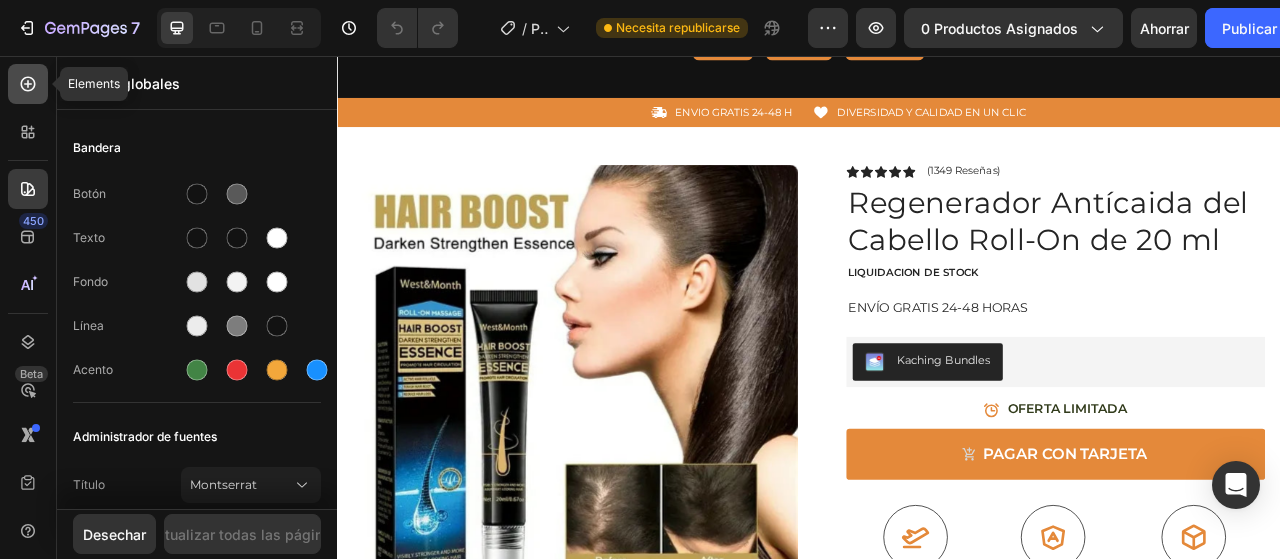 click 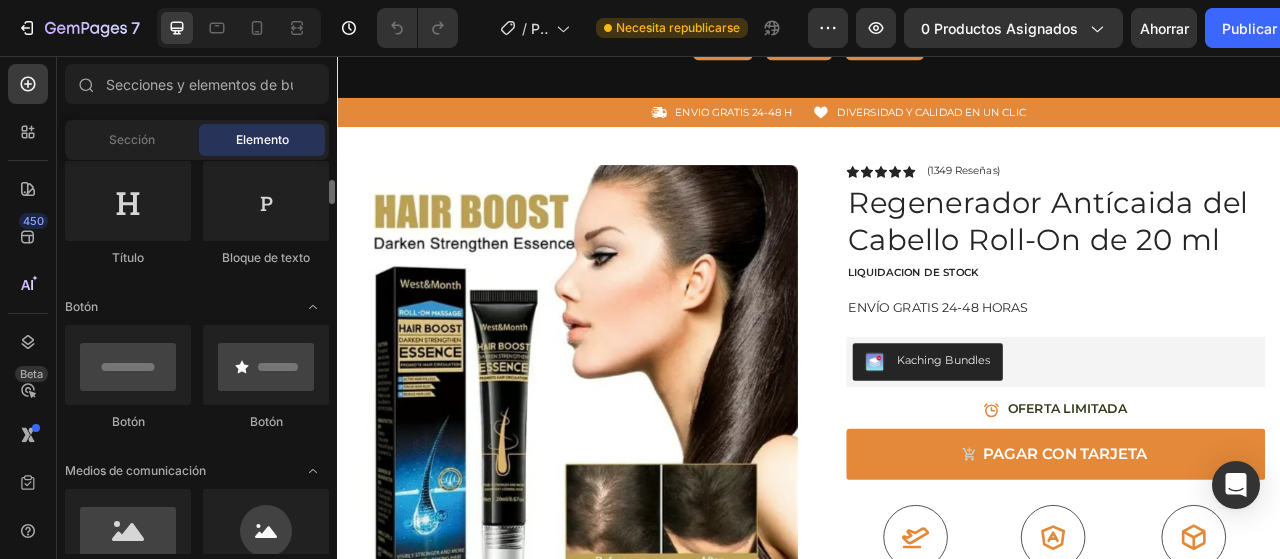scroll, scrollTop: 400, scrollLeft: 0, axis: vertical 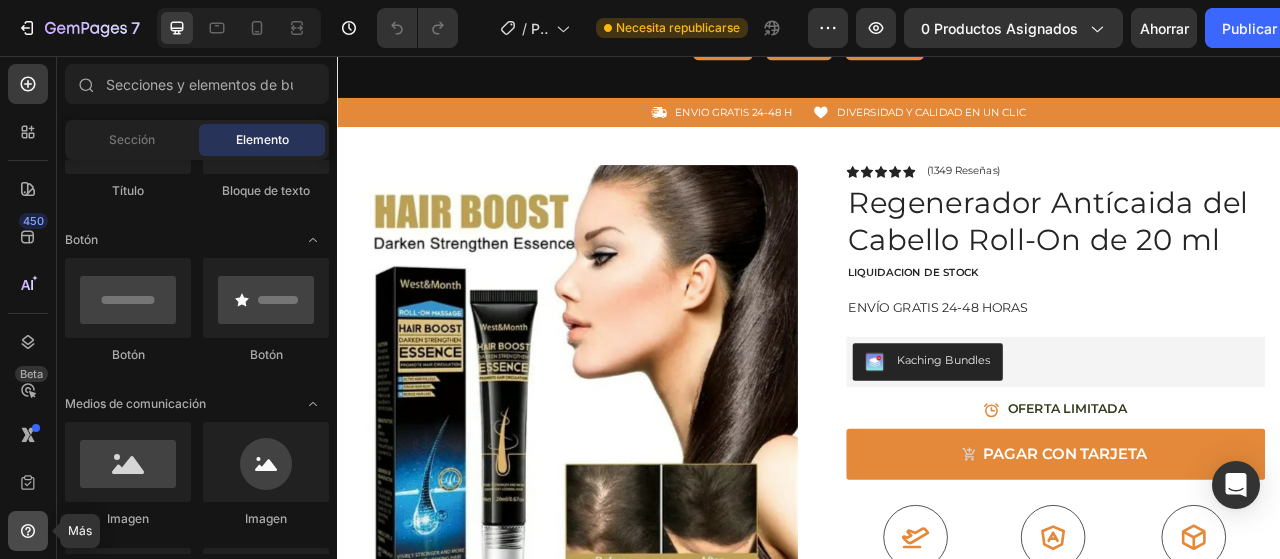 click 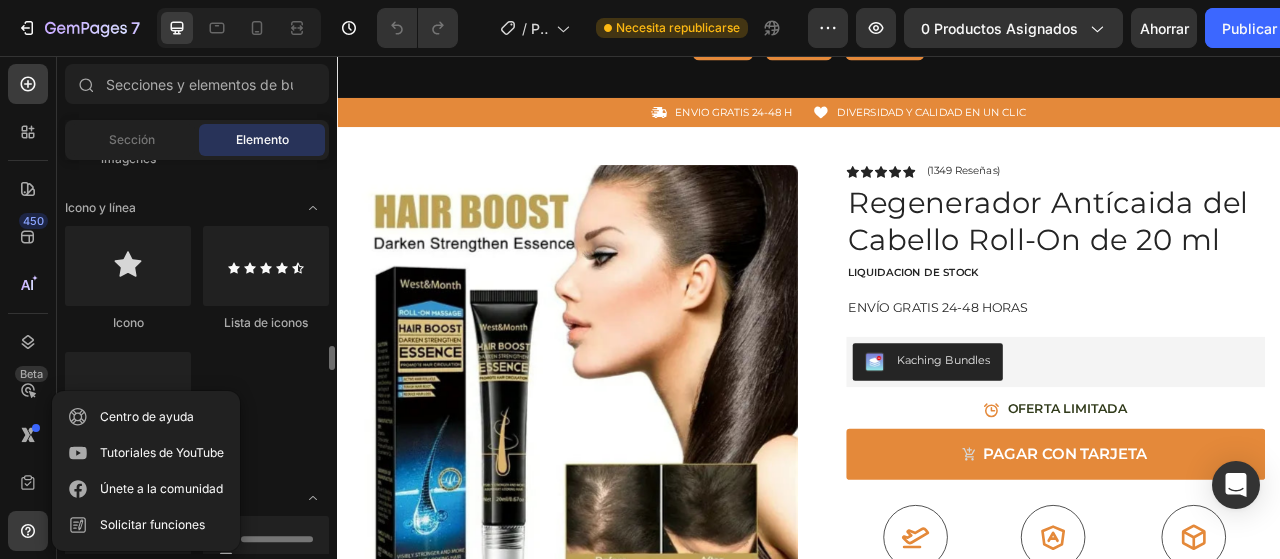 scroll, scrollTop: 1400, scrollLeft: 0, axis: vertical 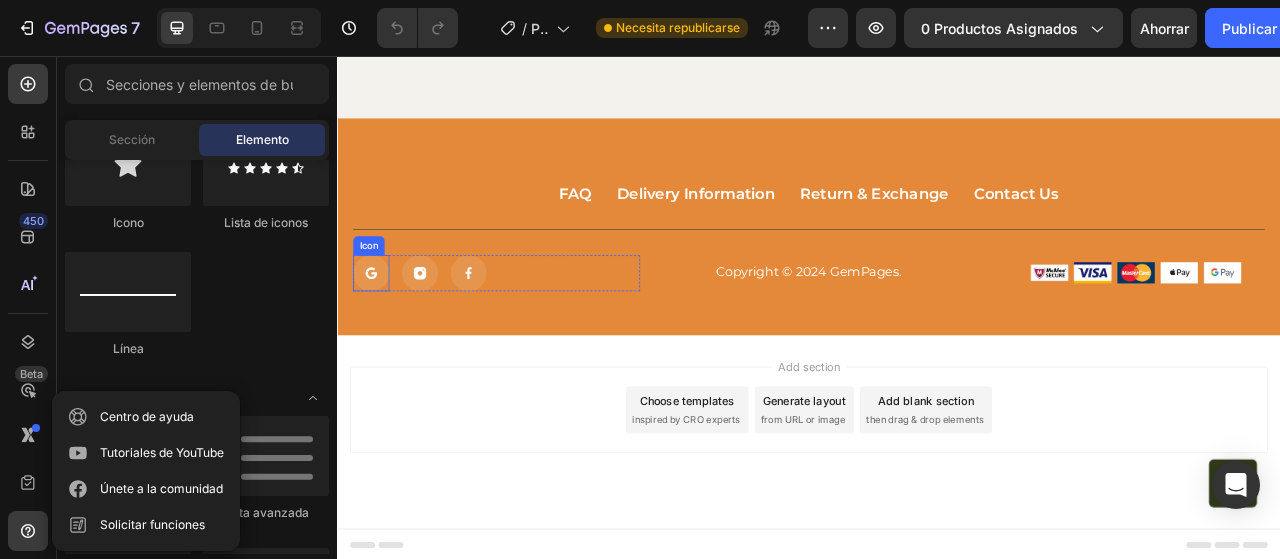 click 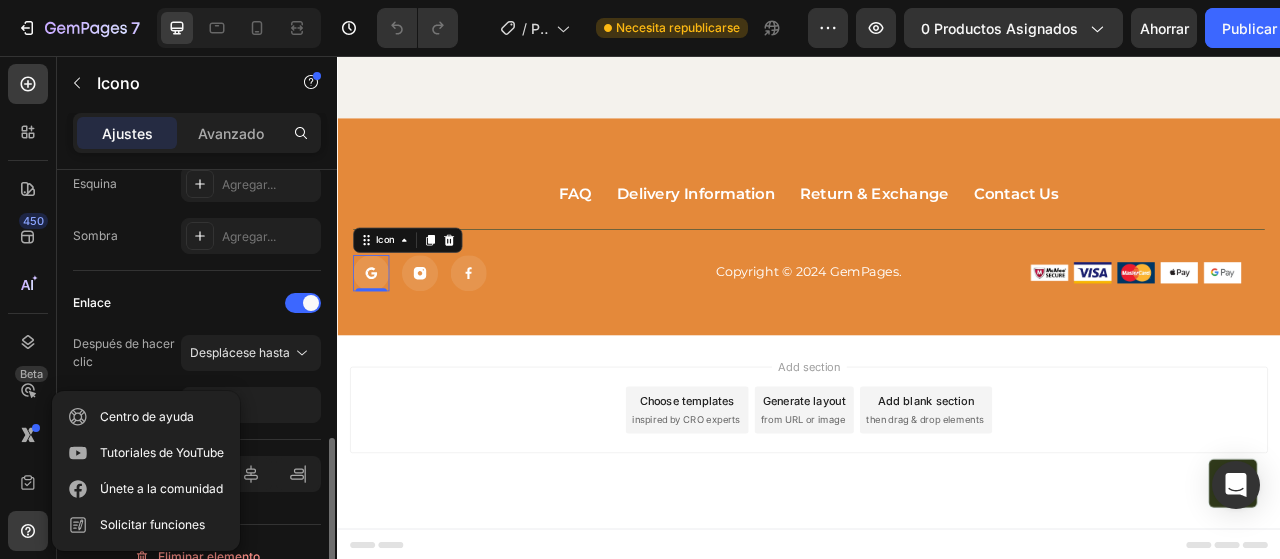 scroll, scrollTop: 526, scrollLeft: 0, axis: vertical 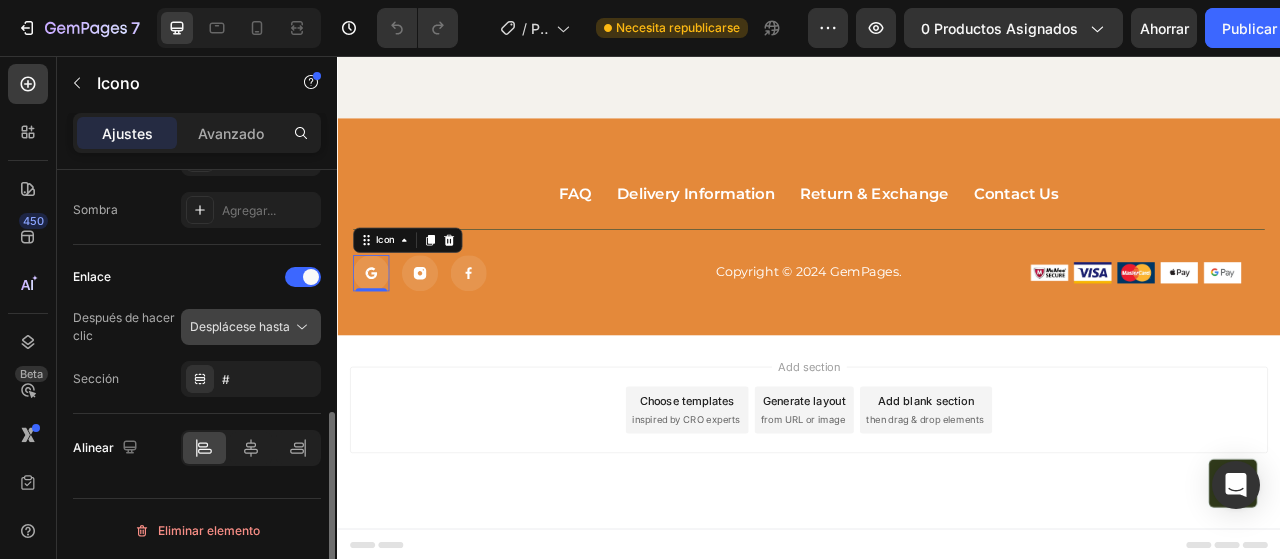 click 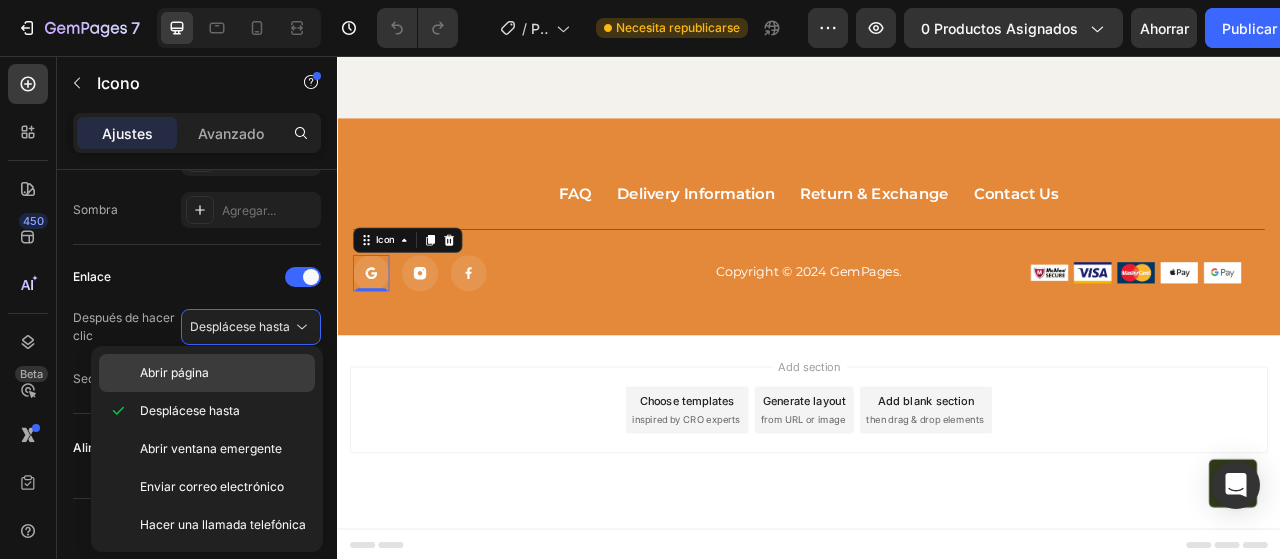 click on "Abrir página" at bounding box center (223, 373) 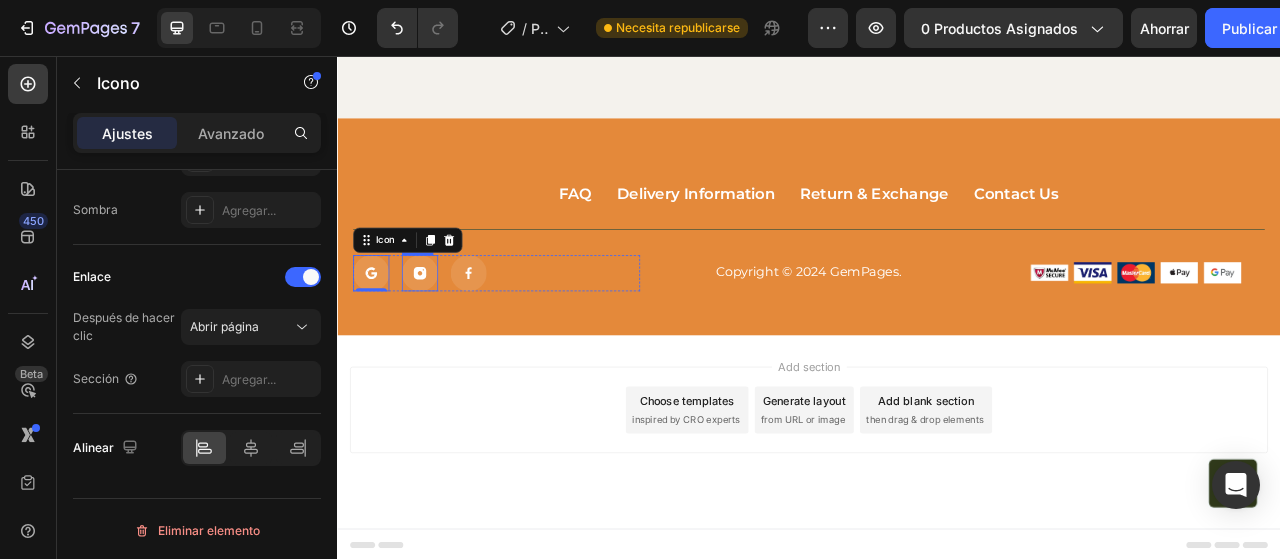 click 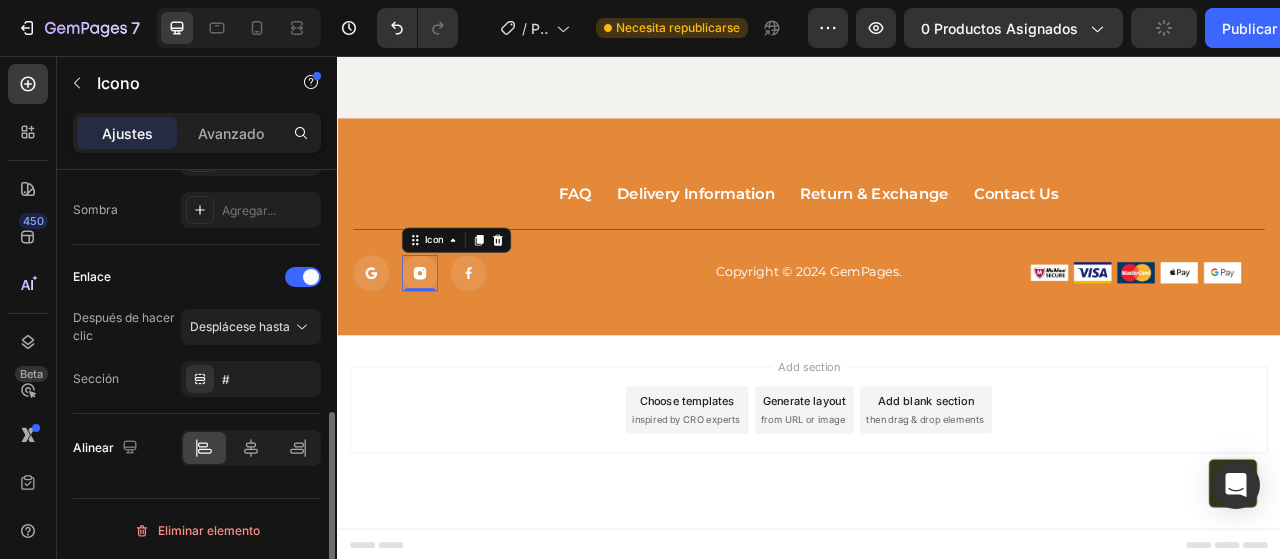 scroll, scrollTop: 526, scrollLeft: 0, axis: vertical 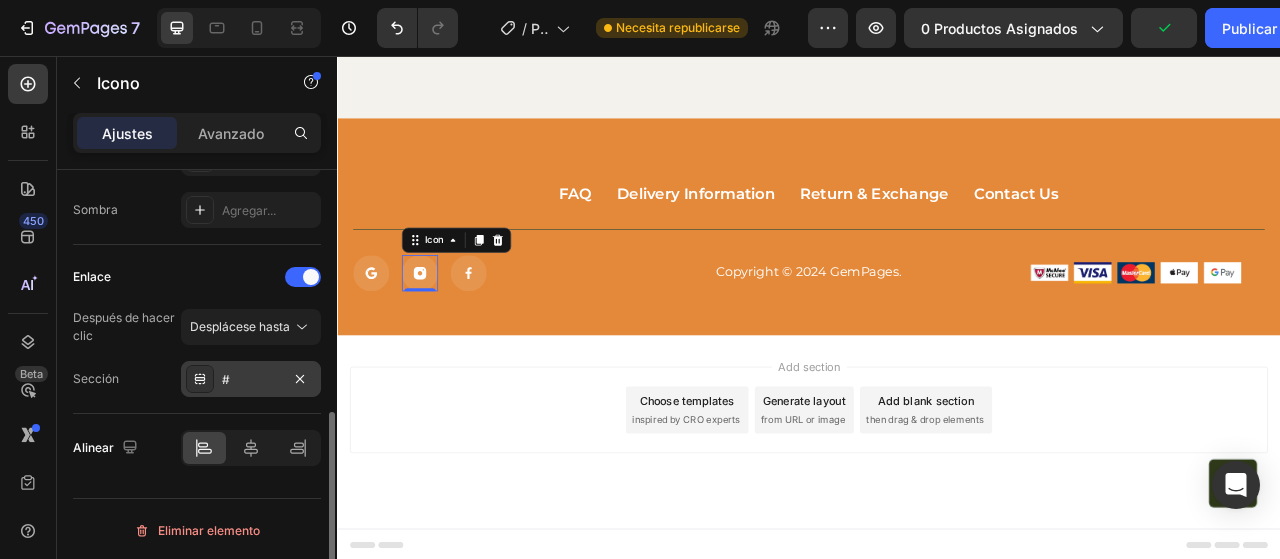 click on "#" at bounding box center (251, 380) 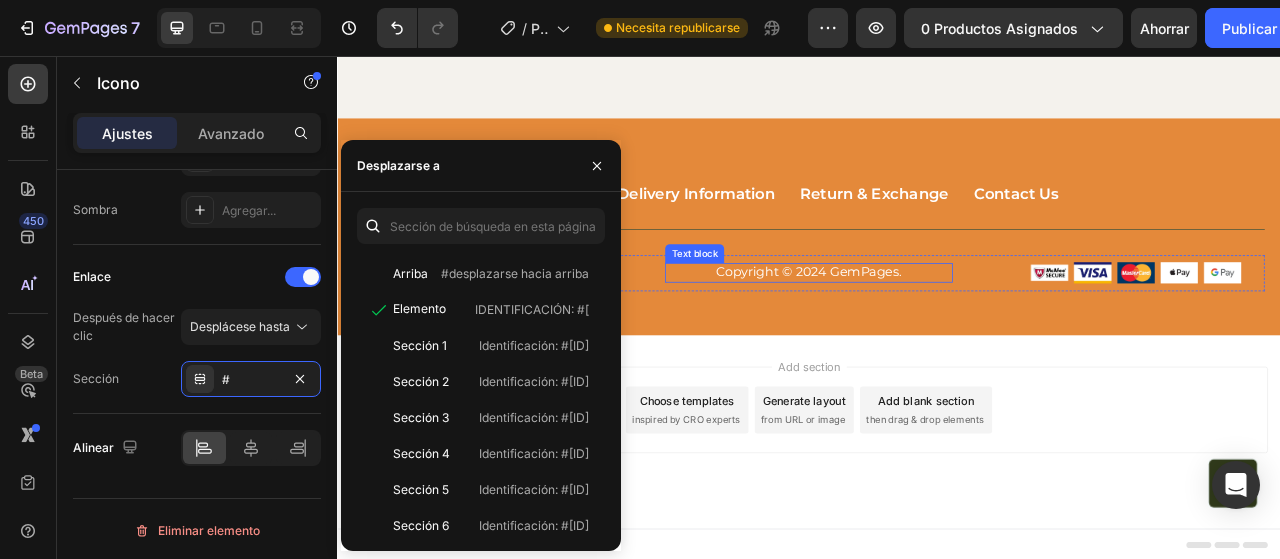 click on "Copyright © 2024 GemPages." at bounding box center (936, 332) 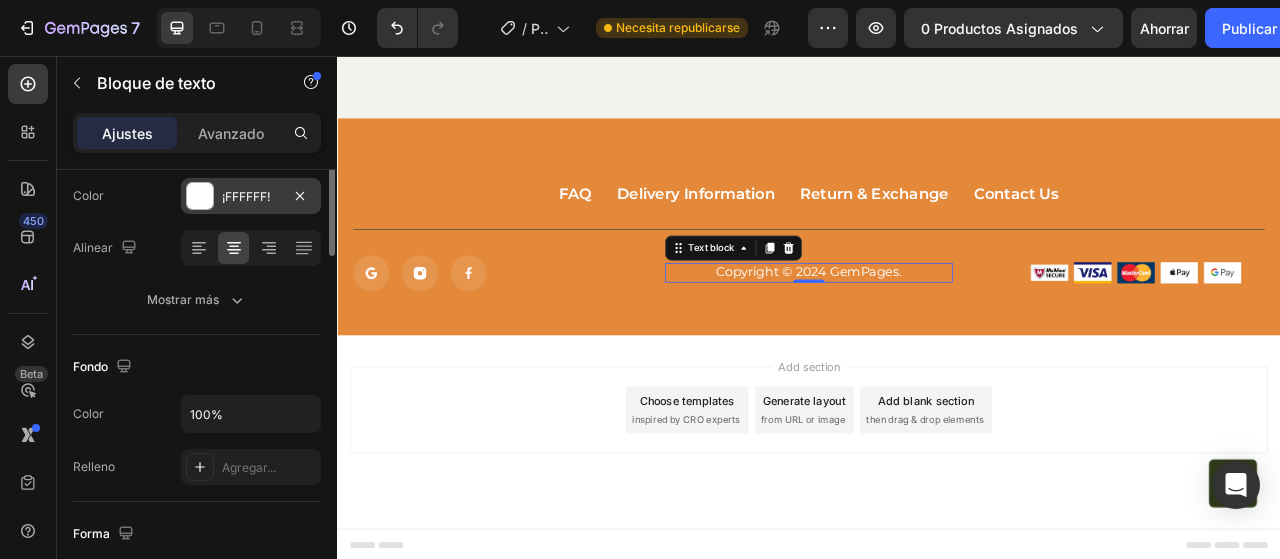 scroll, scrollTop: 133, scrollLeft: 0, axis: vertical 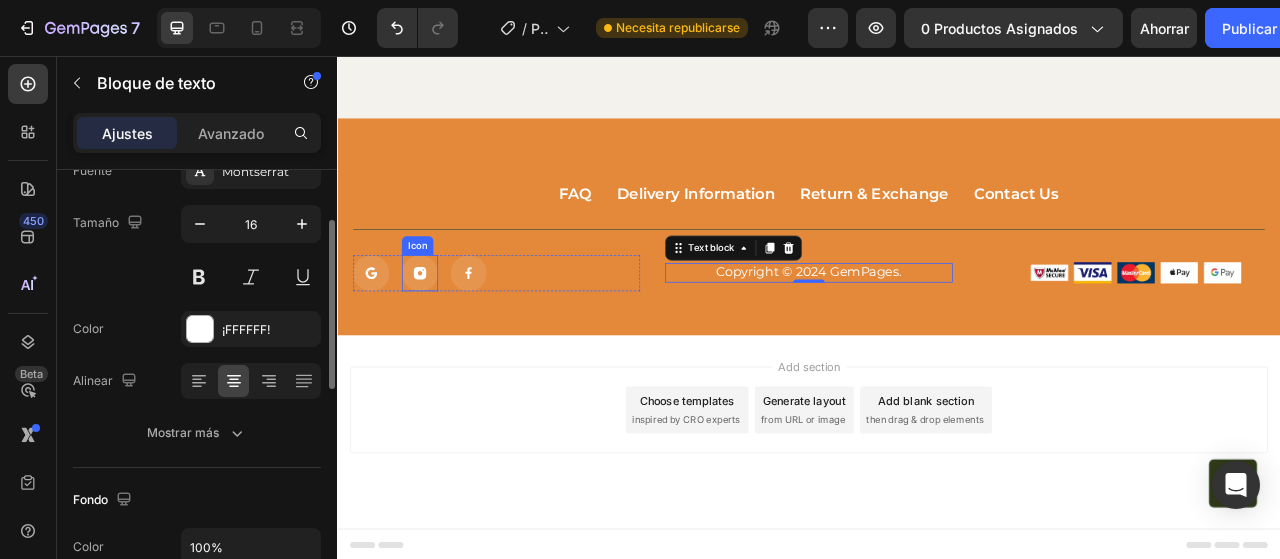 click 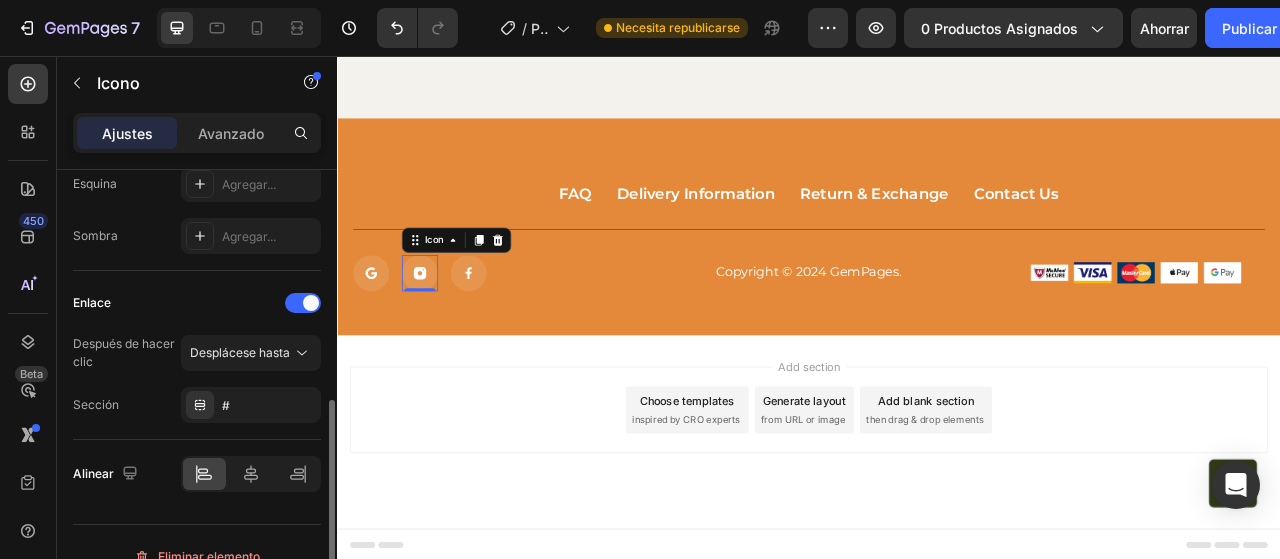 scroll, scrollTop: 526, scrollLeft: 0, axis: vertical 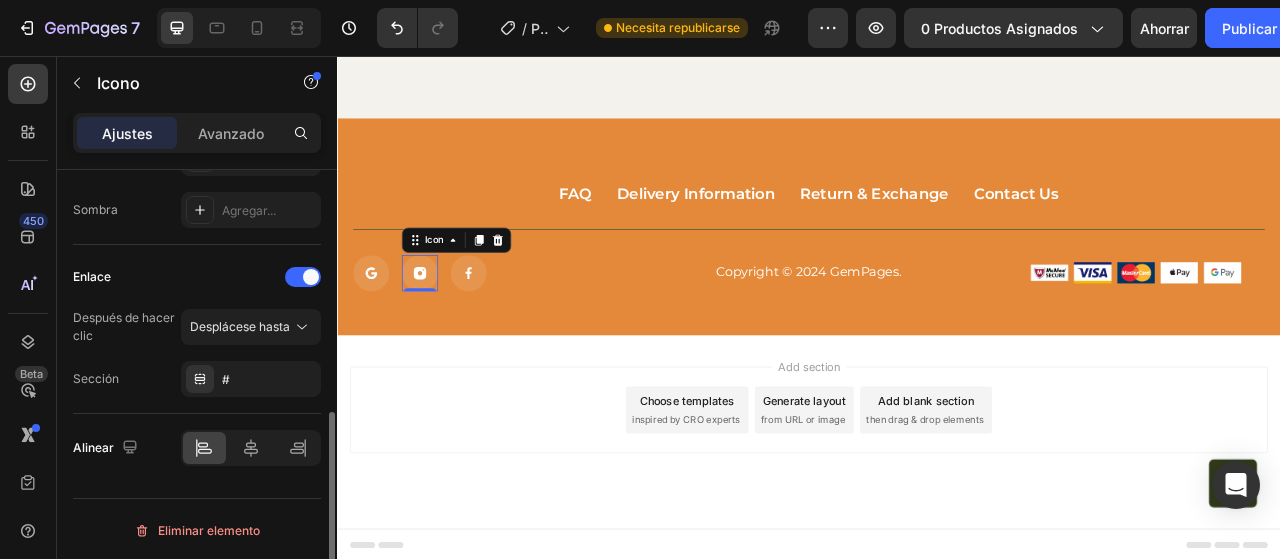 click on "Enlace" at bounding box center (197, 277) 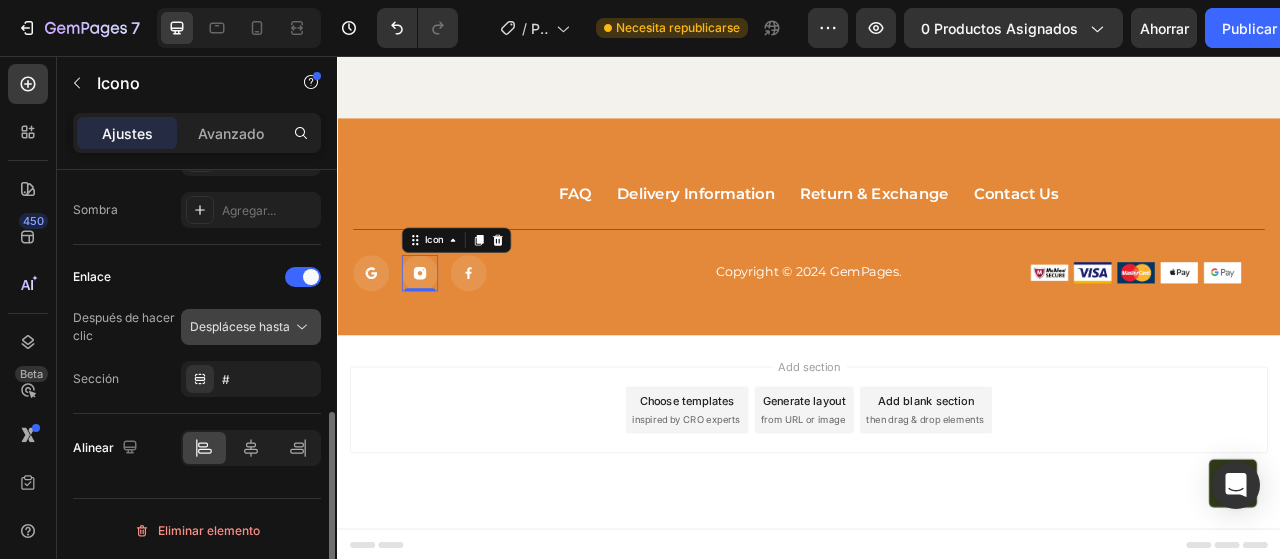 click on "Desplácese hasta" at bounding box center (240, 326) 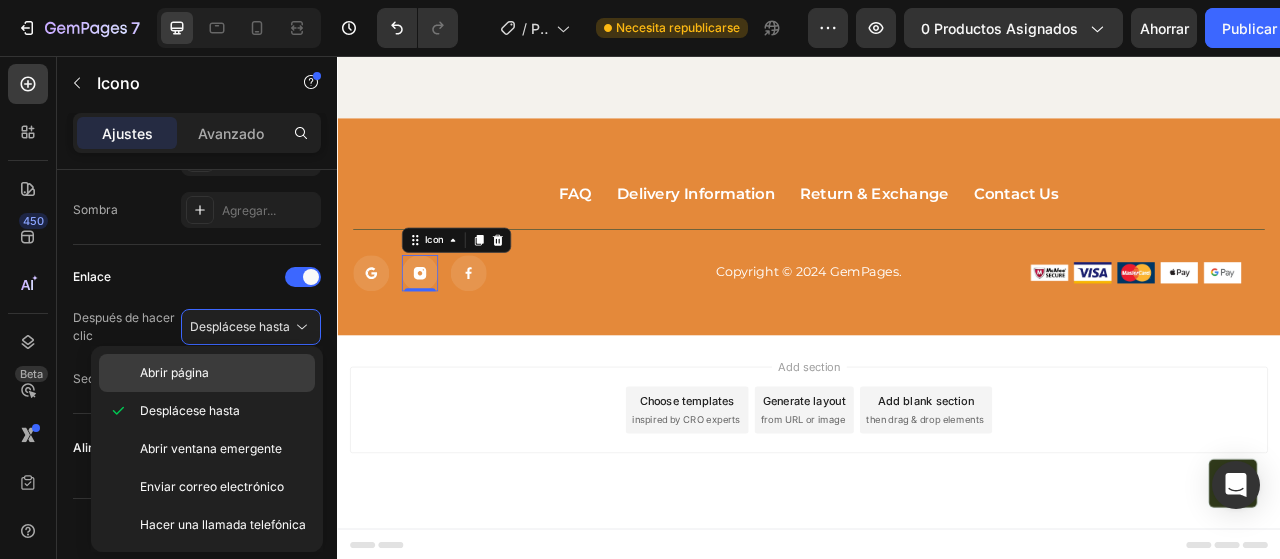 click on "Abrir página" at bounding box center (174, 373) 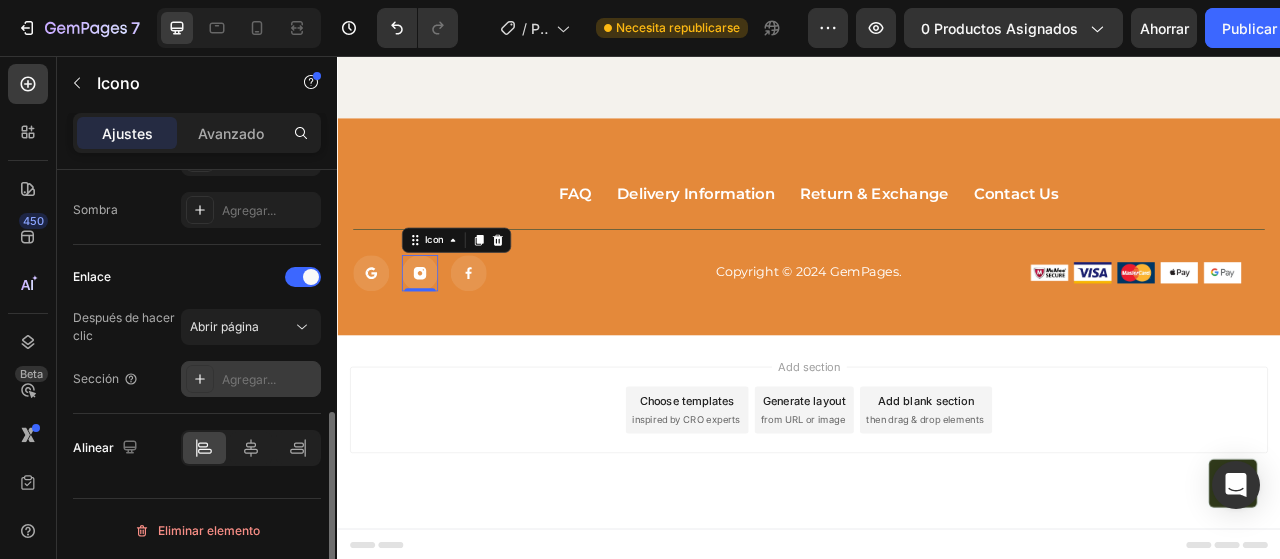 click on "Agregar..." at bounding box center [249, 379] 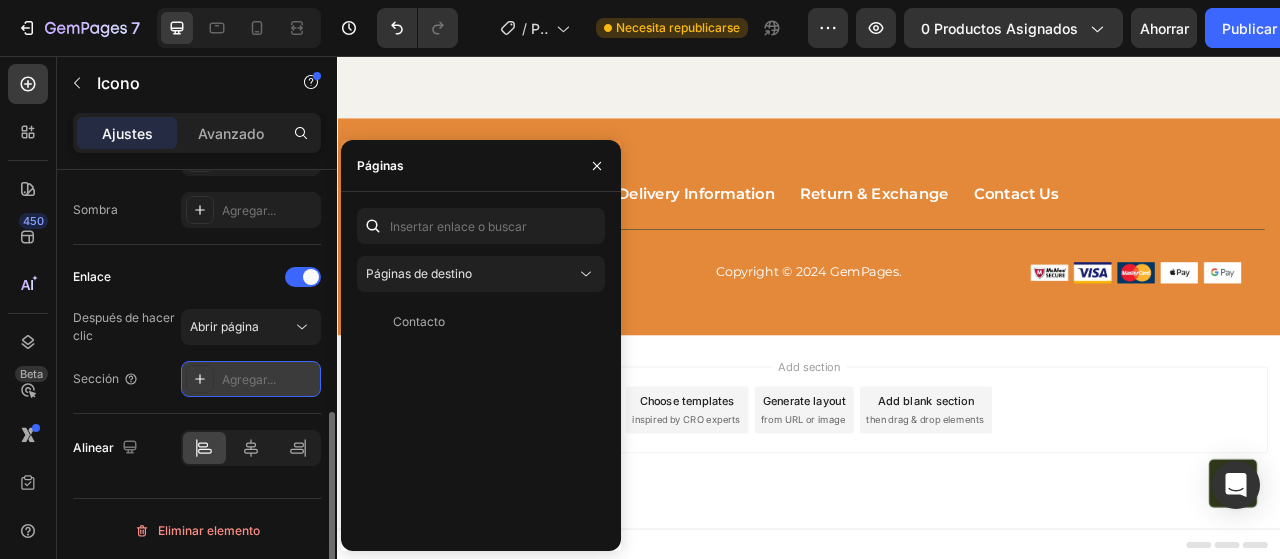 click on "Agregar..." at bounding box center (249, 379) 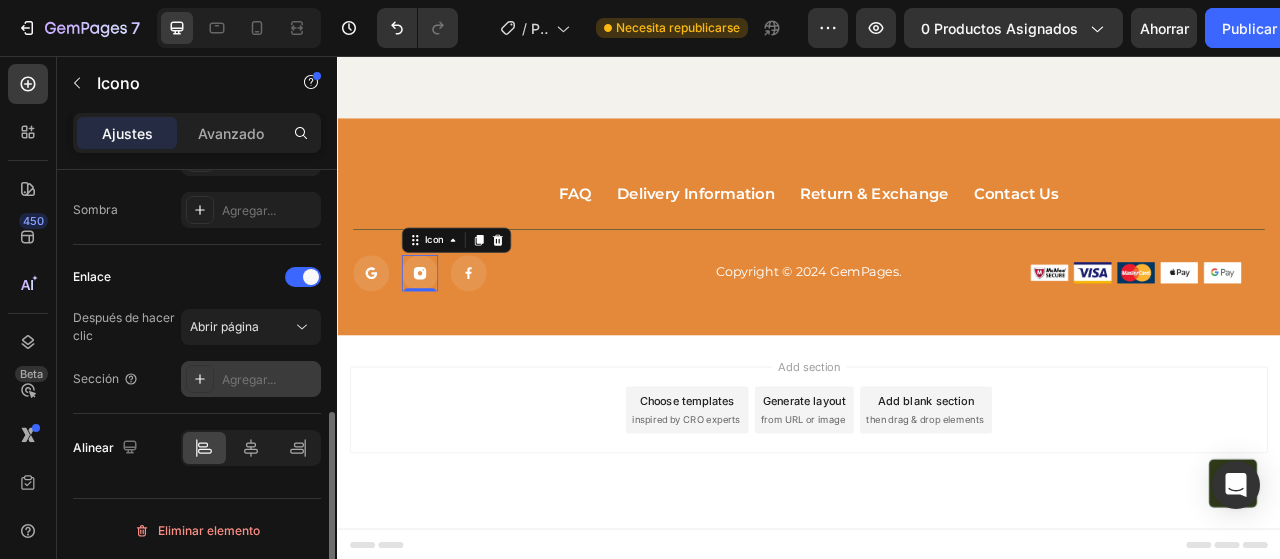 click on "Agregar..." at bounding box center [249, 379] 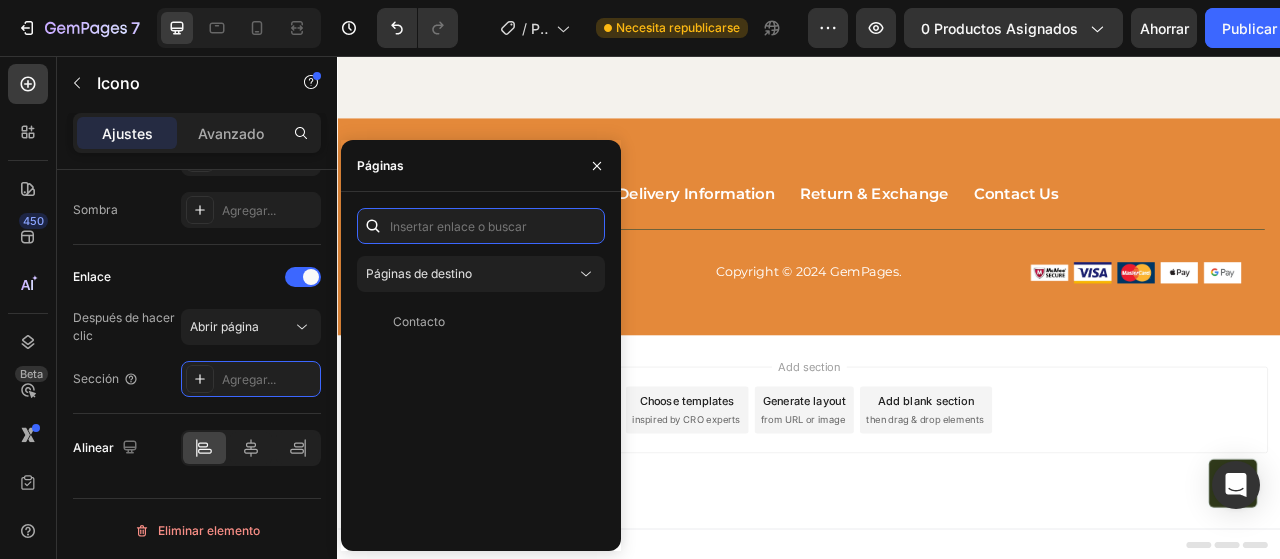 paste on "https://www.instagram.com/[DOMAIN]/" 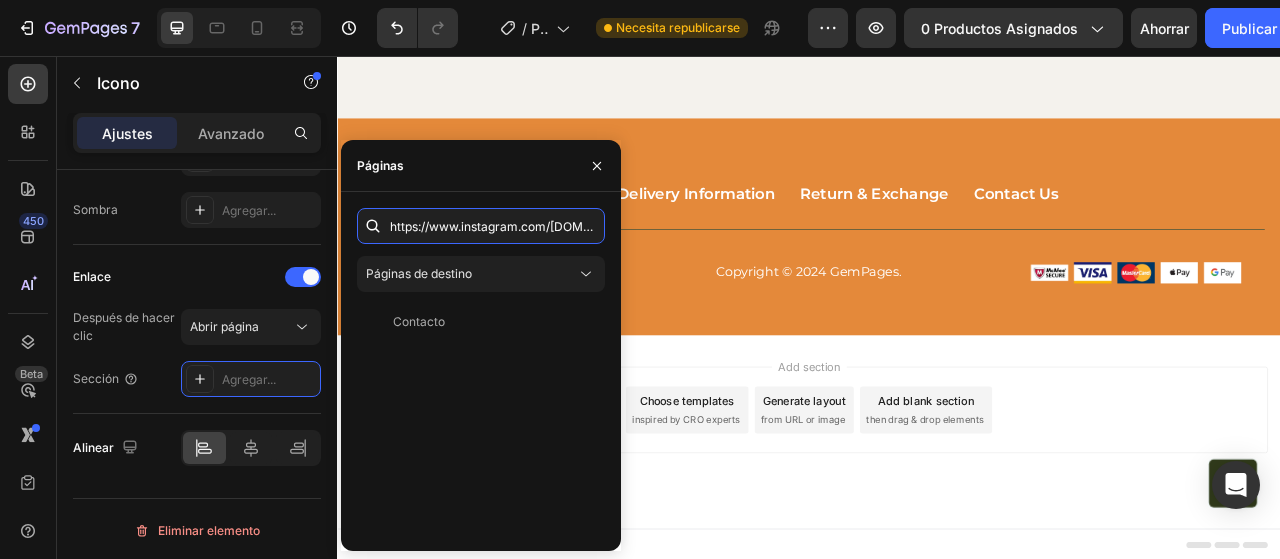 scroll, scrollTop: 0, scrollLeft: 79, axis: horizontal 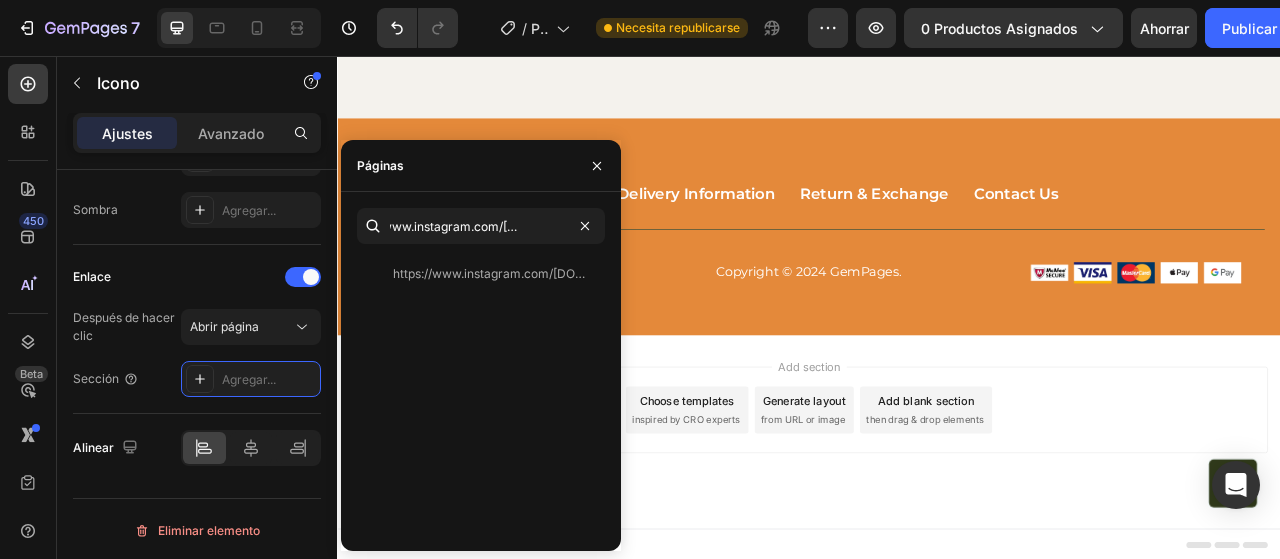 click on "Add section Choose templates inspired by CRO experts Generate layout from URL or image Add blank section then drag & drop elements" at bounding box center [937, 535] 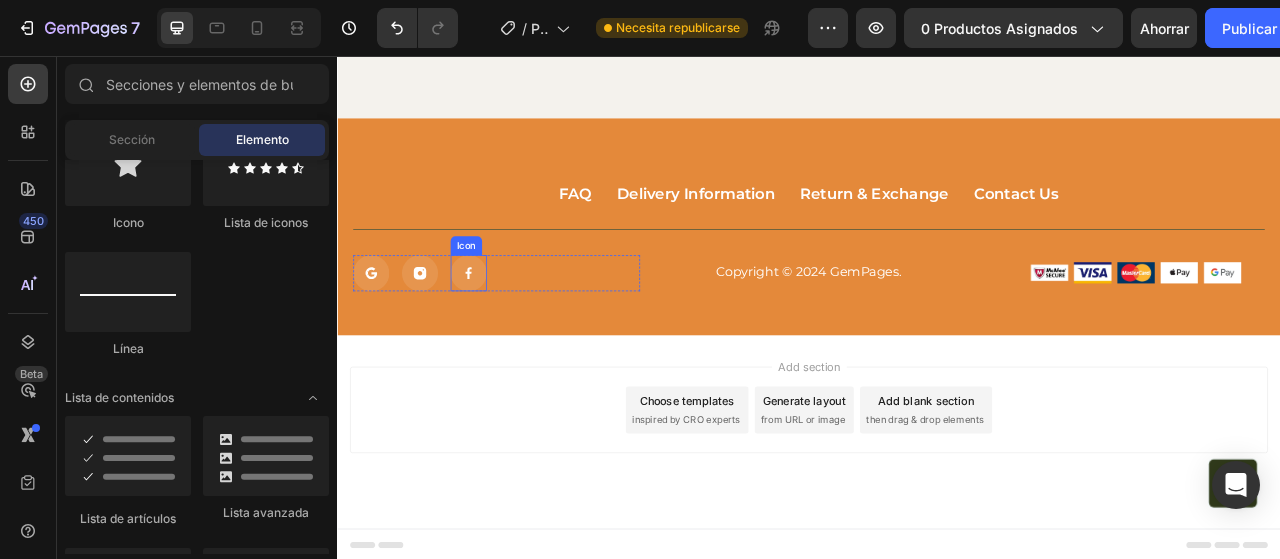 click 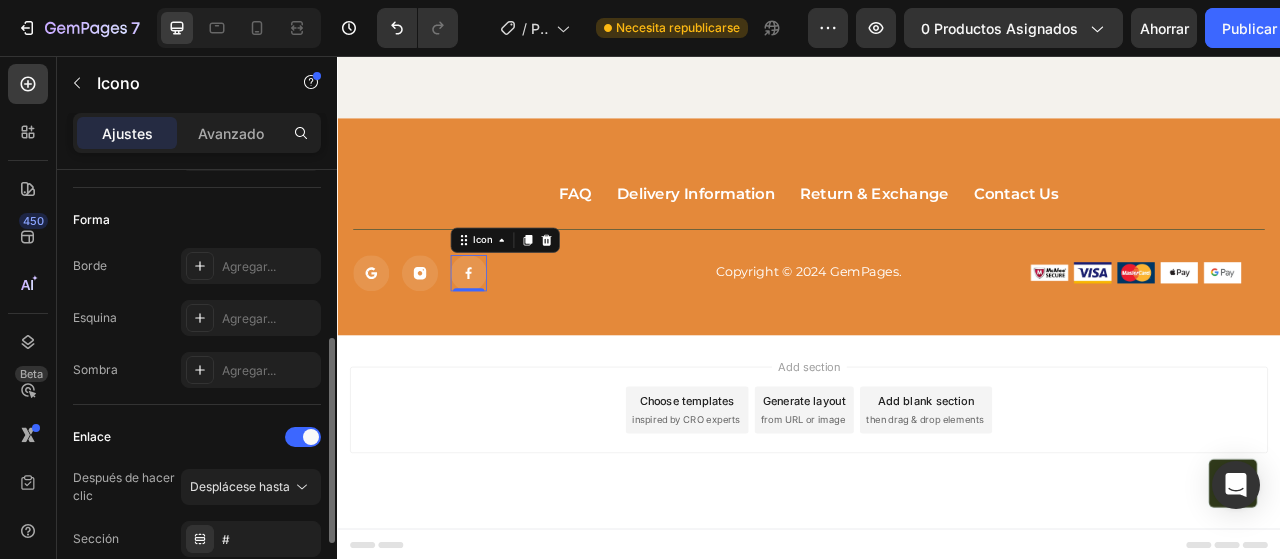 scroll, scrollTop: 433, scrollLeft: 0, axis: vertical 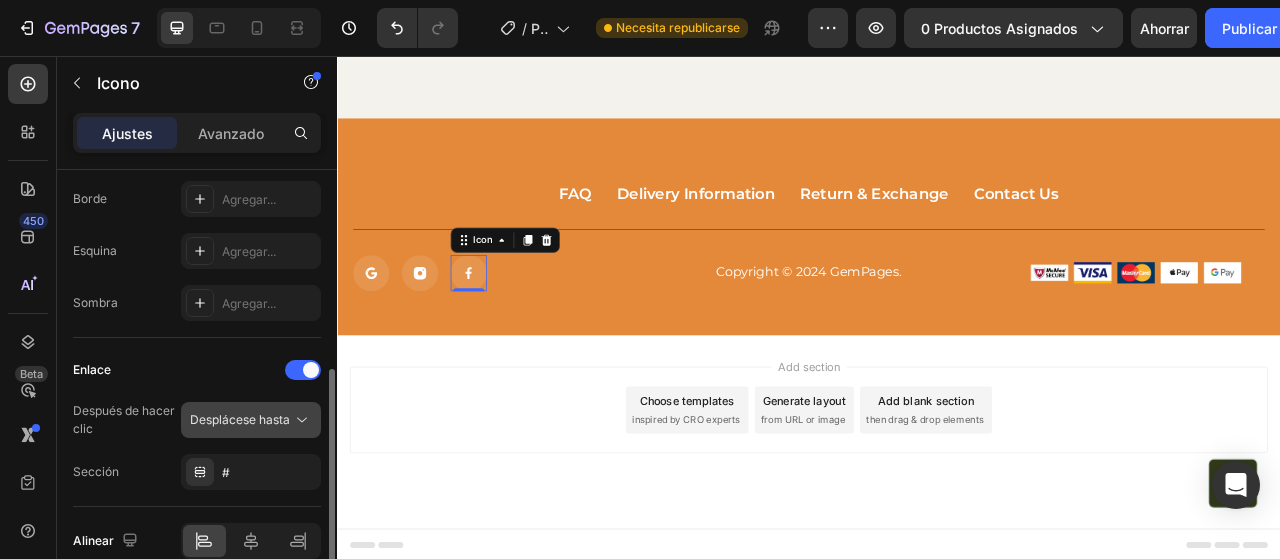 click on "Desplácese hasta" at bounding box center [240, 419] 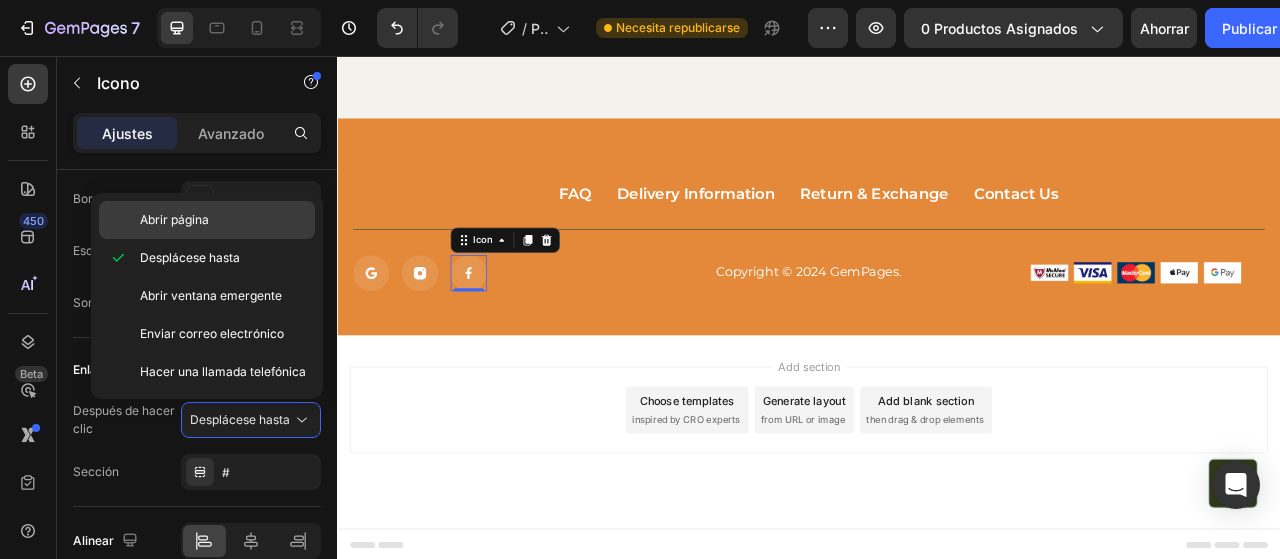 click on "Abrir página" at bounding box center [174, 219] 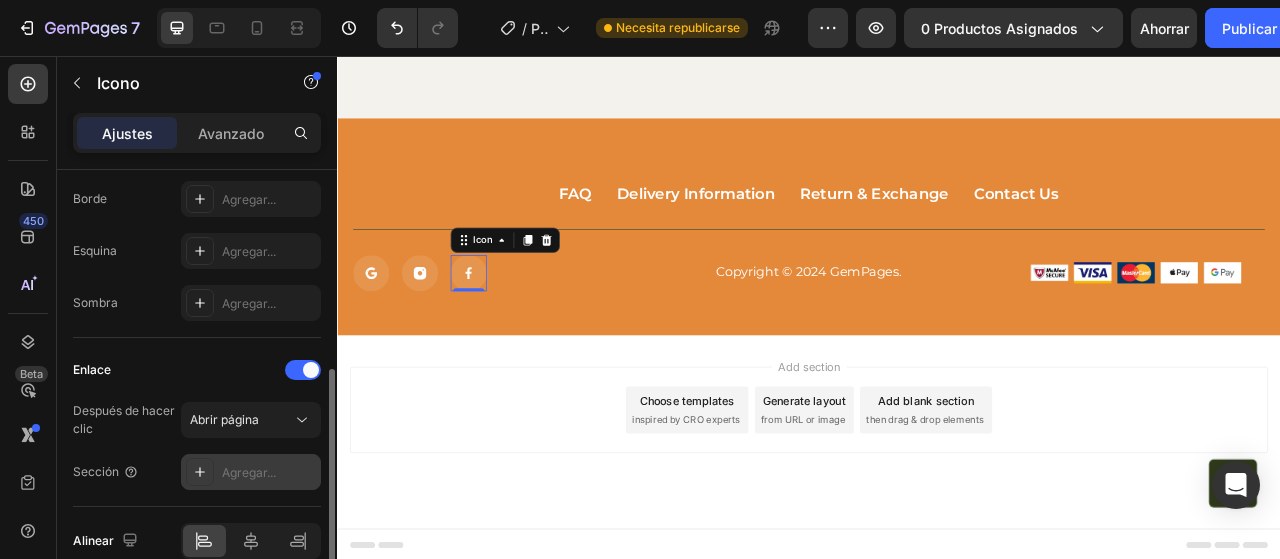 click on "Agregar..." at bounding box center [249, 472] 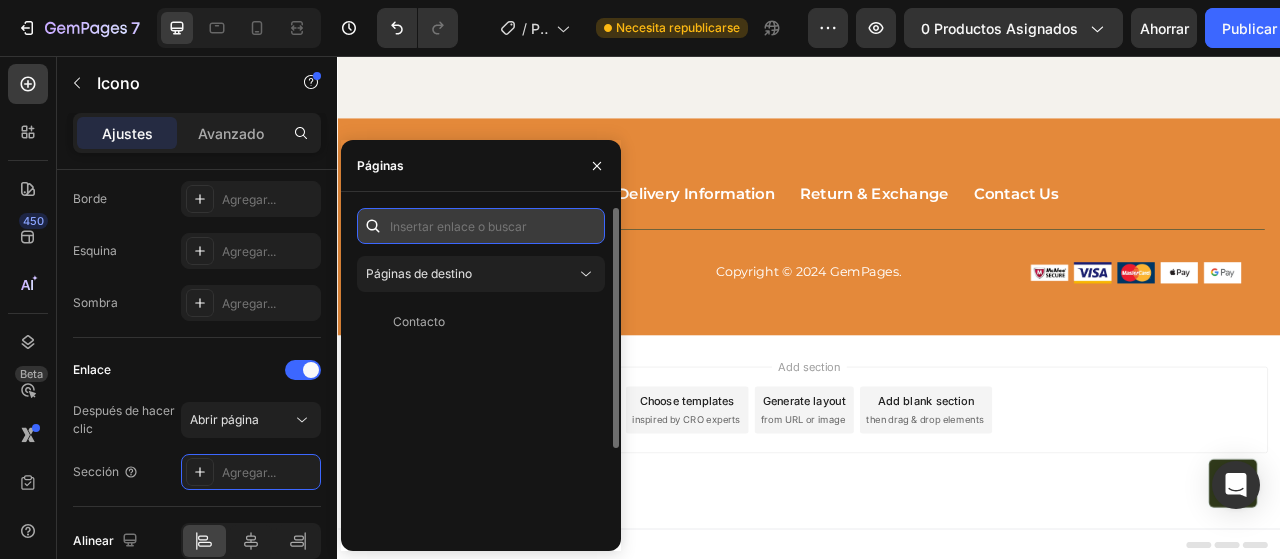 click at bounding box center (481, 226) 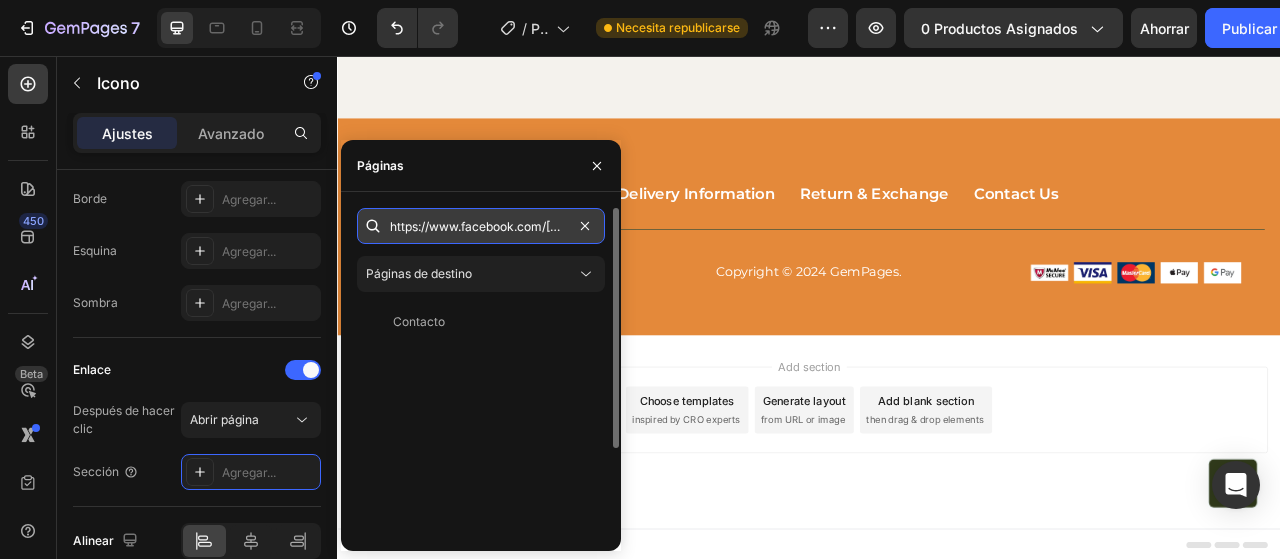 scroll, scrollTop: 0, scrollLeft: 56, axis: horizontal 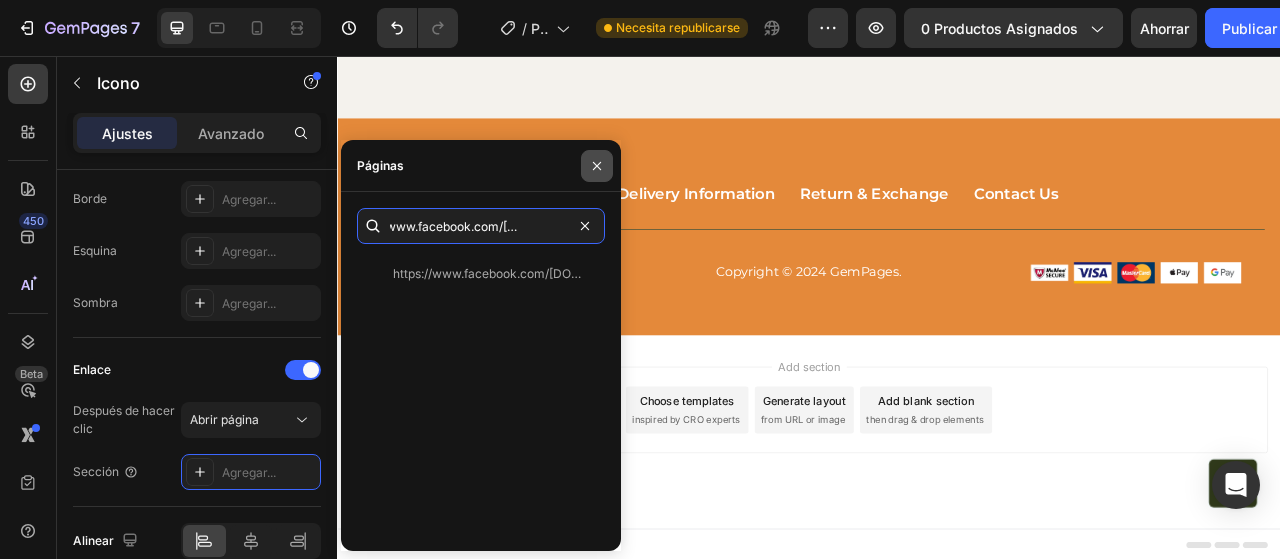 type on "https://www.facebook.com/[DOMAIN]/" 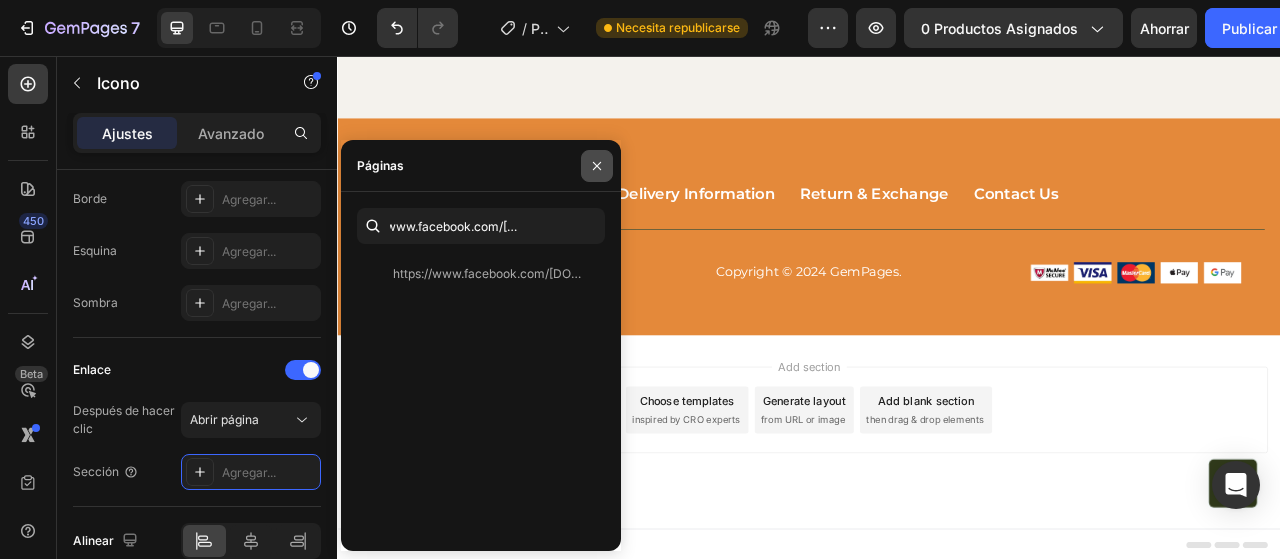scroll, scrollTop: 0, scrollLeft: 0, axis: both 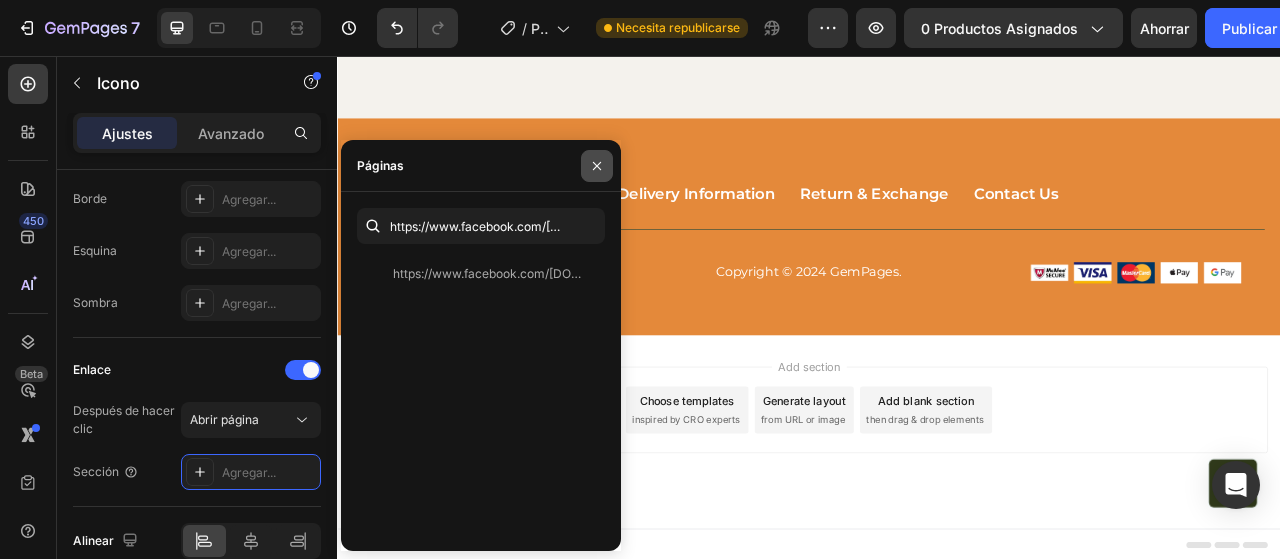 drag, startPoint x: 597, startPoint y: 169, endPoint x: 321, endPoint y: 157, distance: 276.26074 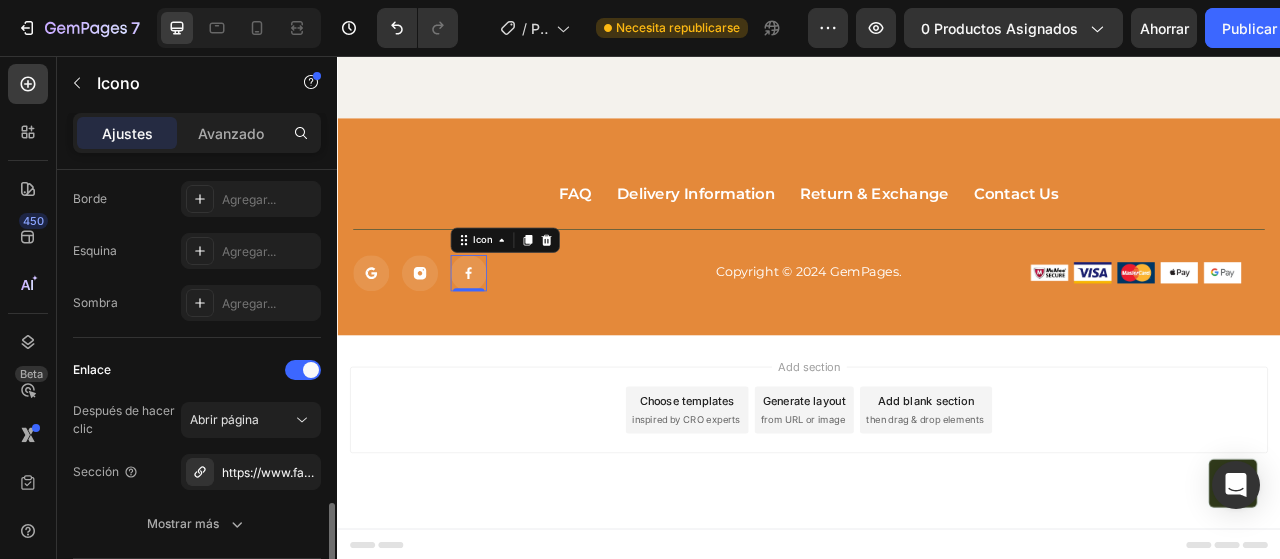 scroll, scrollTop: 533, scrollLeft: 0, axis: vertical 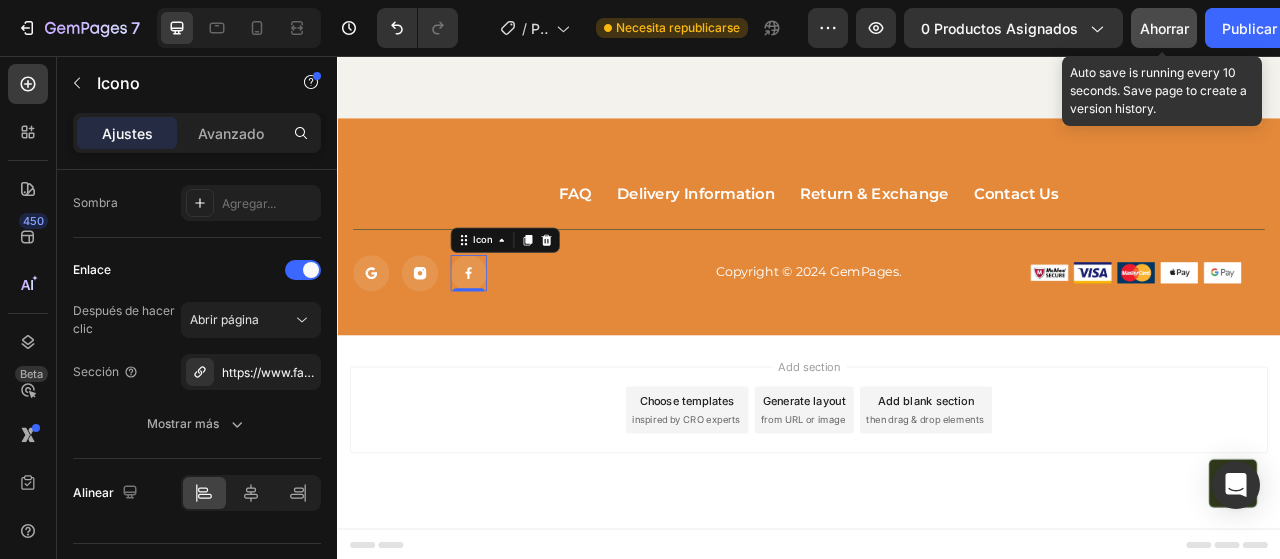 click on "Ahorrar" 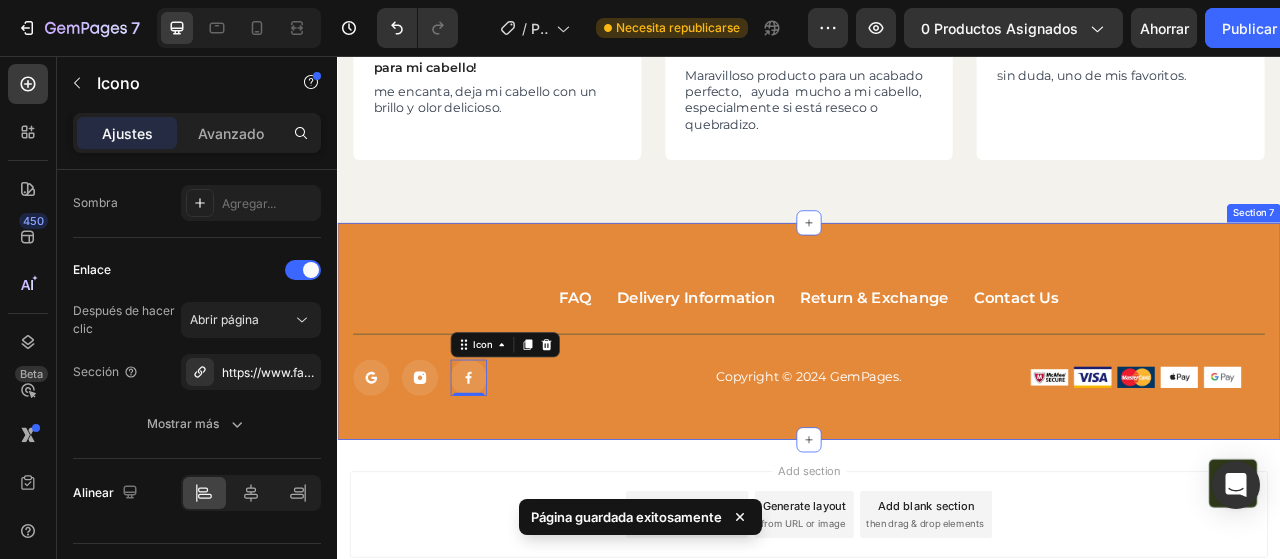 scroll, scrollTop: 3037, scrollLeft: 0, axis: vertical 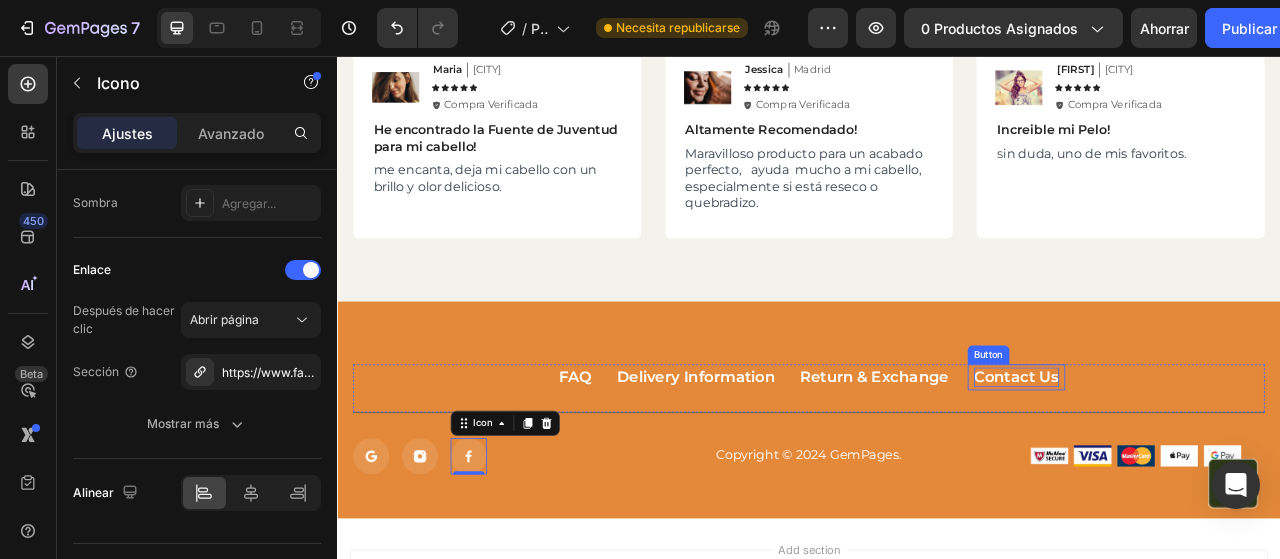 click on "Contact Us" at bounding box center [1201, 465] 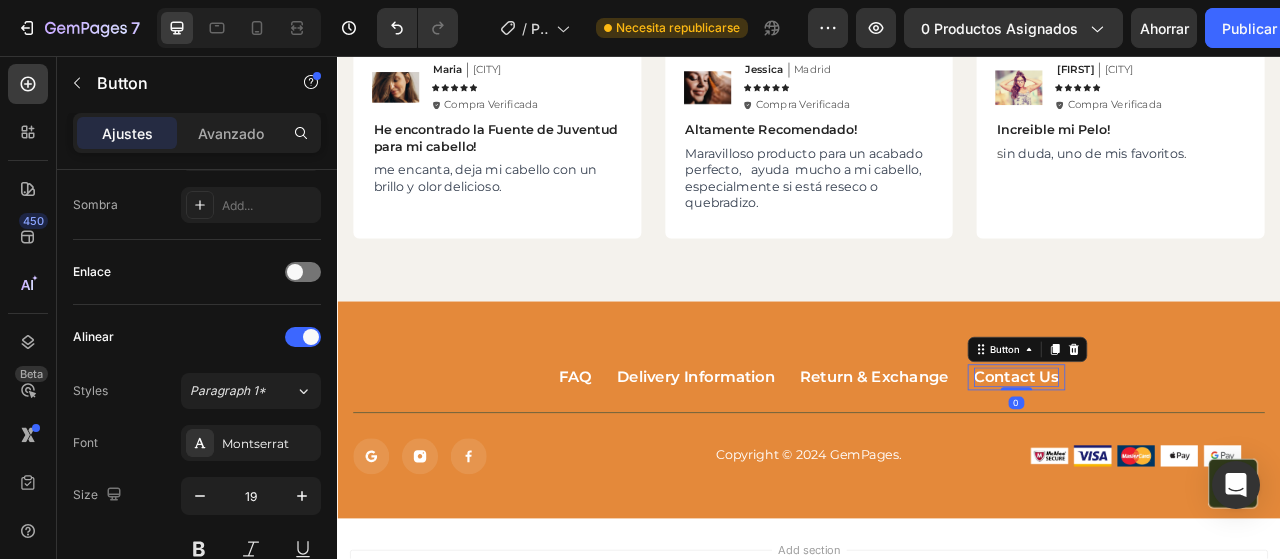 scroll, scrollTop: 0, scrollLeft: 0, axis: both 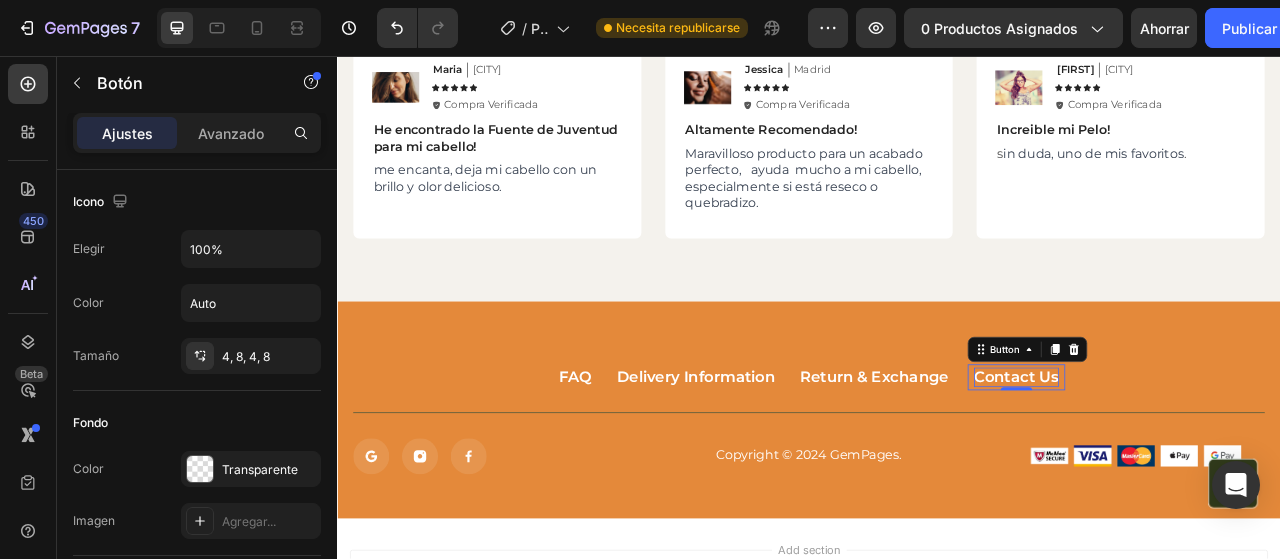 click on "Contact Us" at bounding box center [1201, 465] 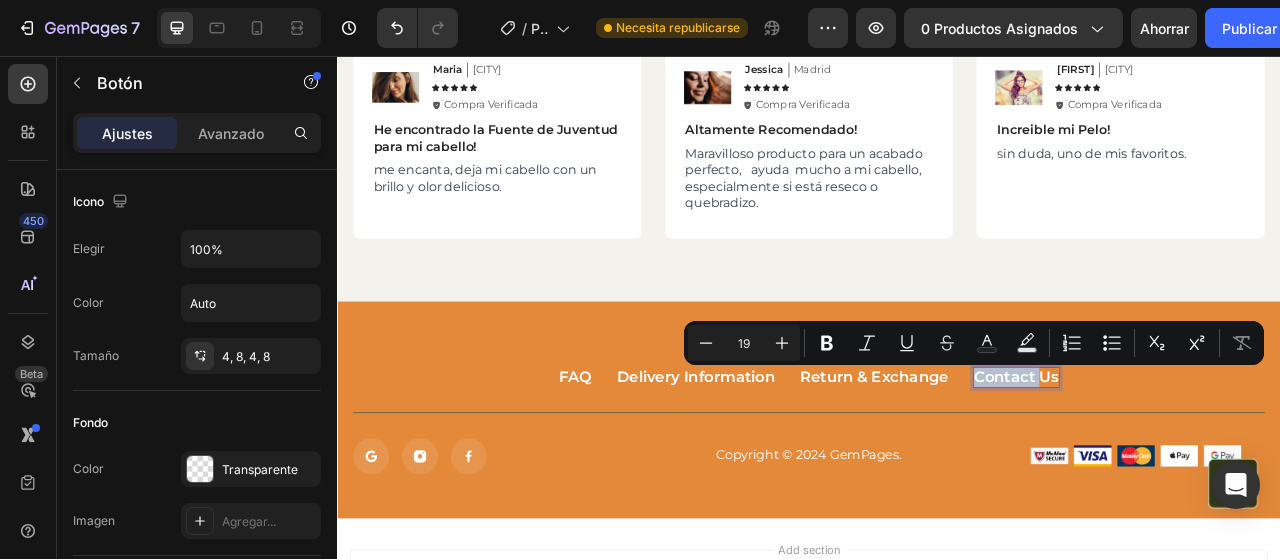 click on "Contact Us" at bounding box center [1201, 465] 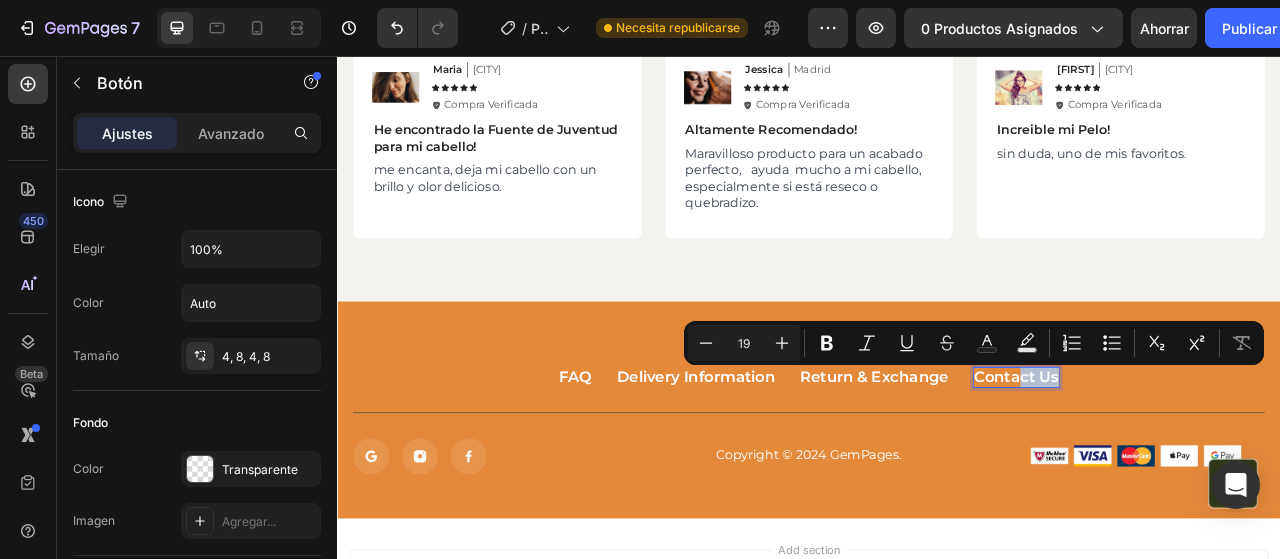 drag, startPoint x: 1195, startPoint y: 457, endPoint x: 1244, endPoint y: 458, distance: 49.010204 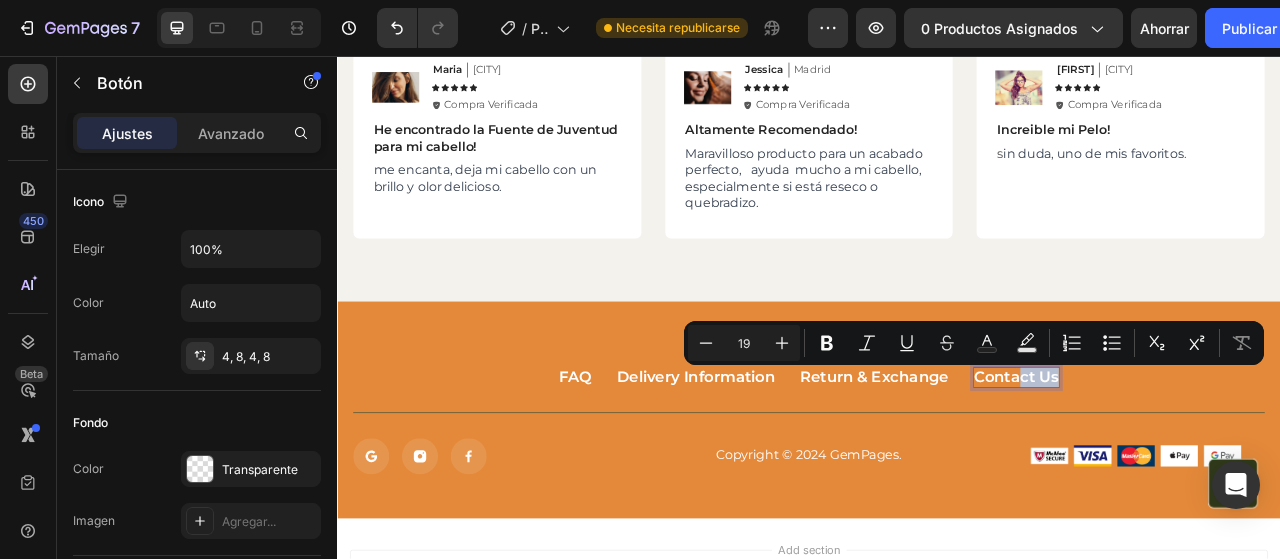 click on "Contact Us" at bounding box center [1201, 465] 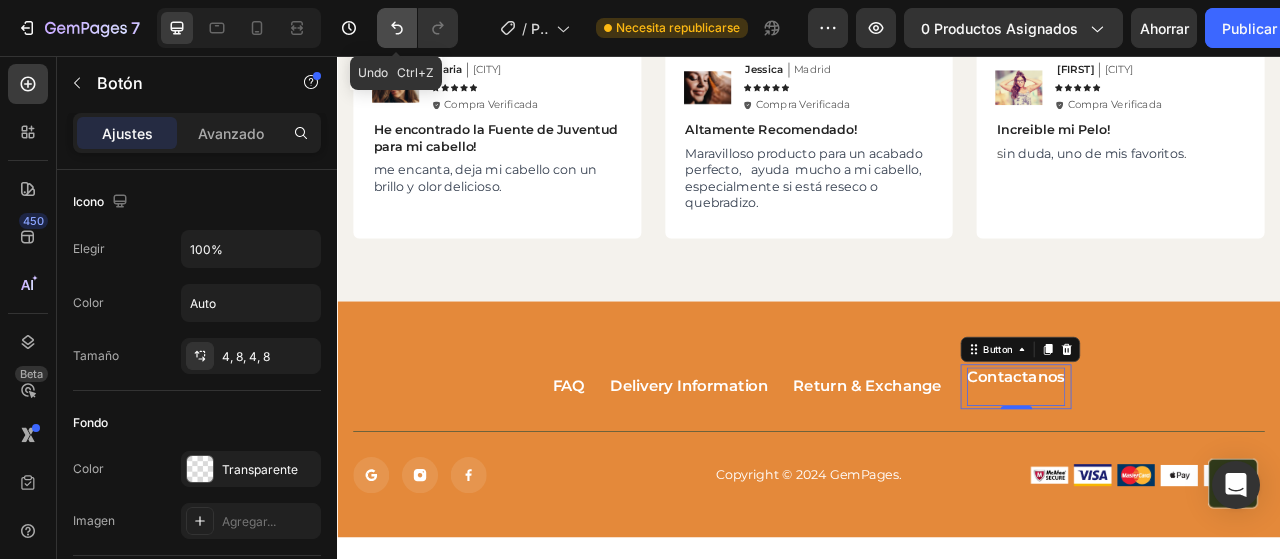 click 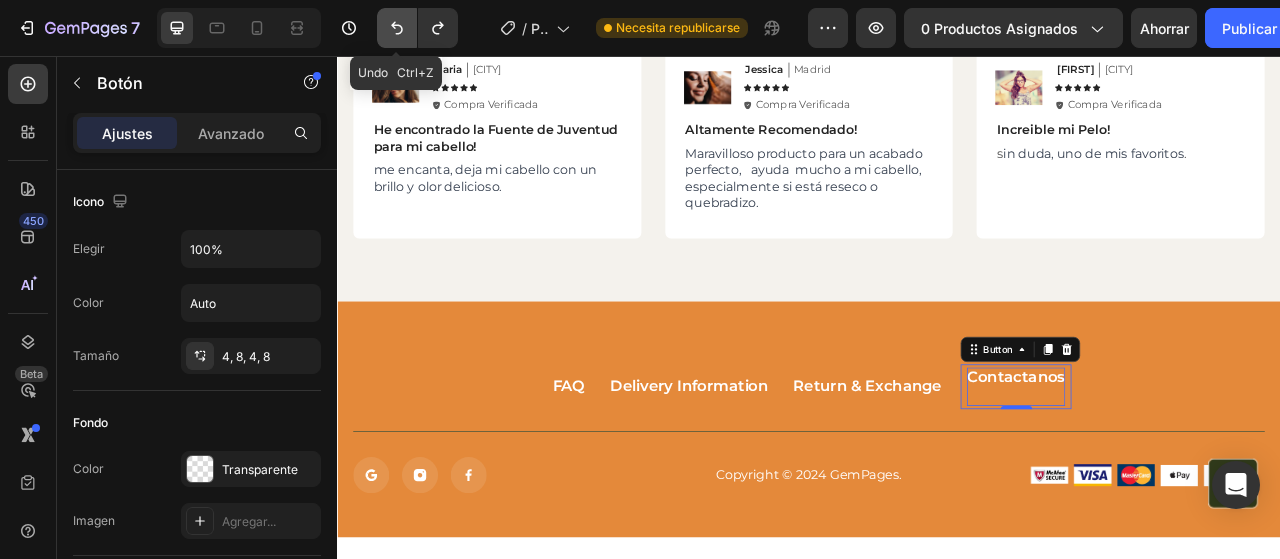 click 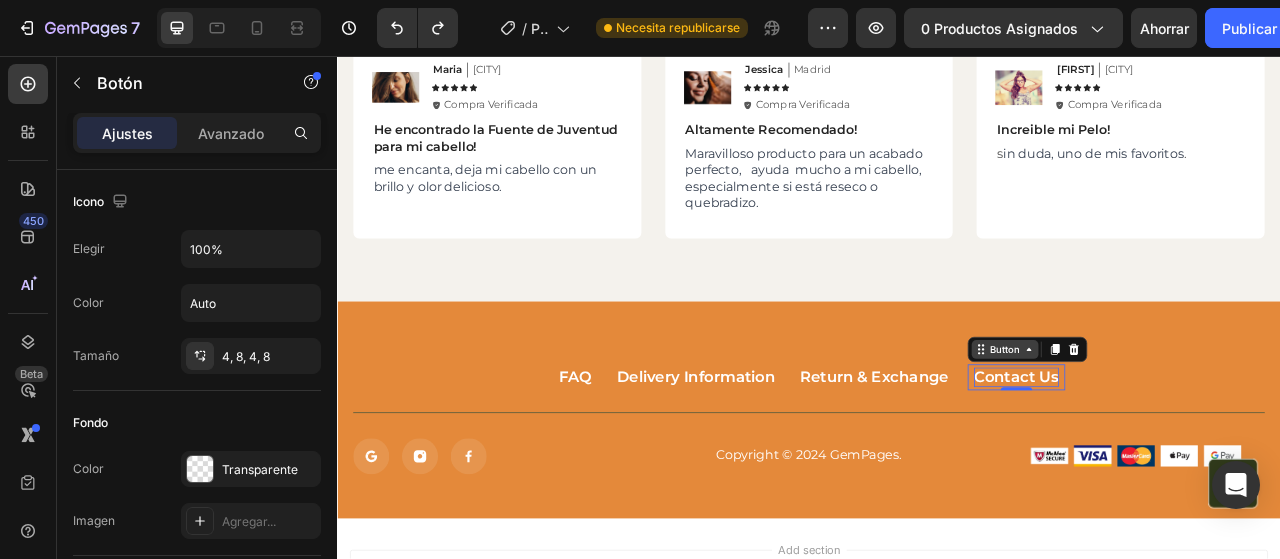 click on "Button" at bounding box center (1186, 430) 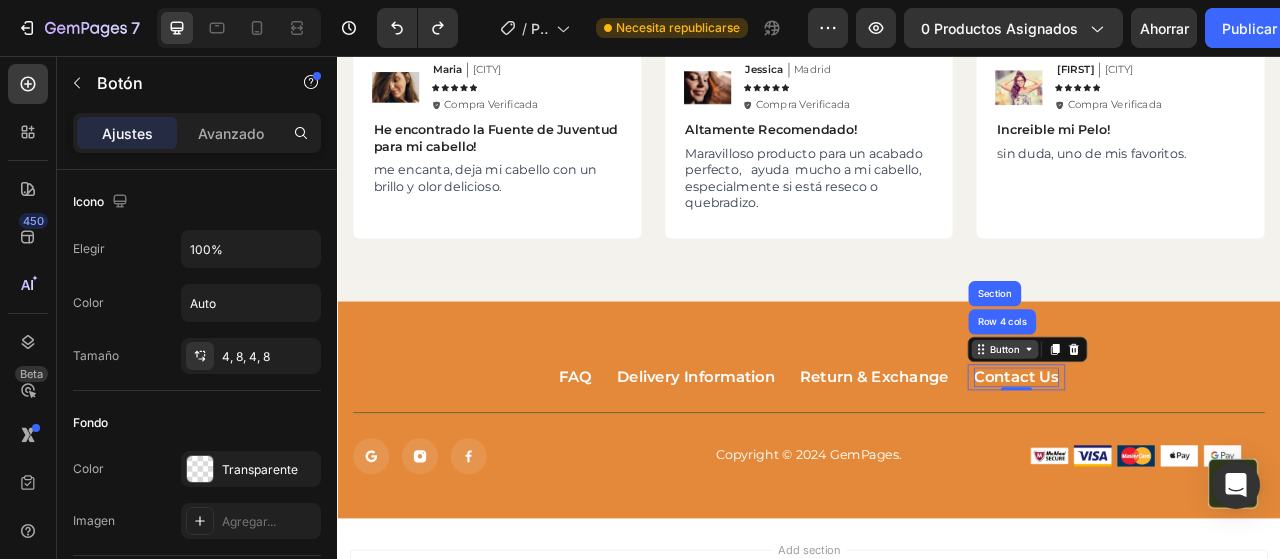 click 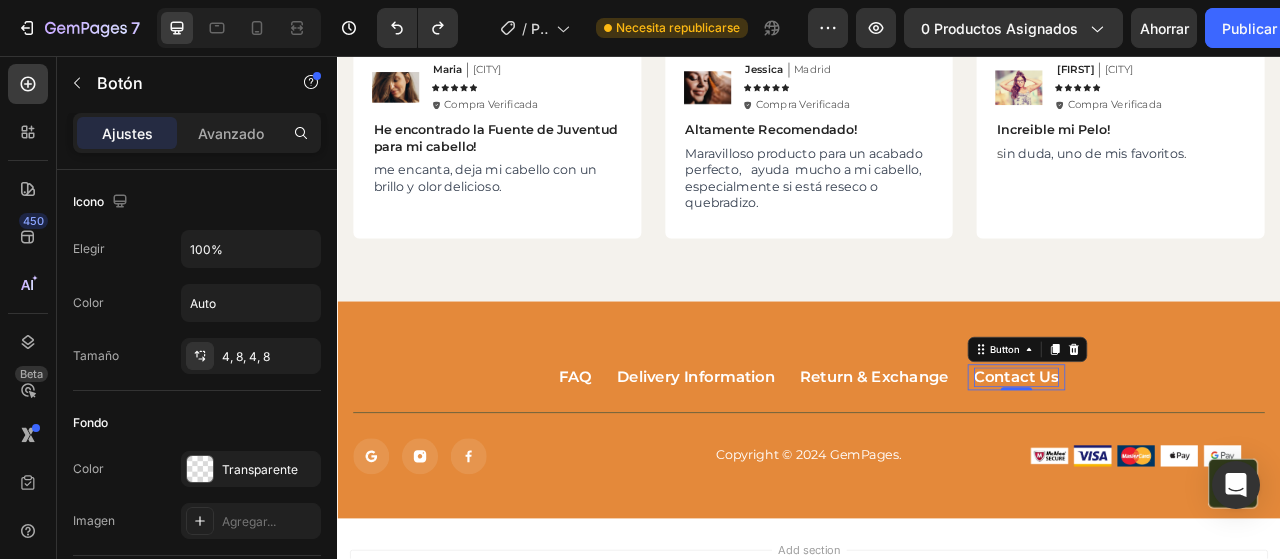 click on "Button" at bounding box center (1215, 430) 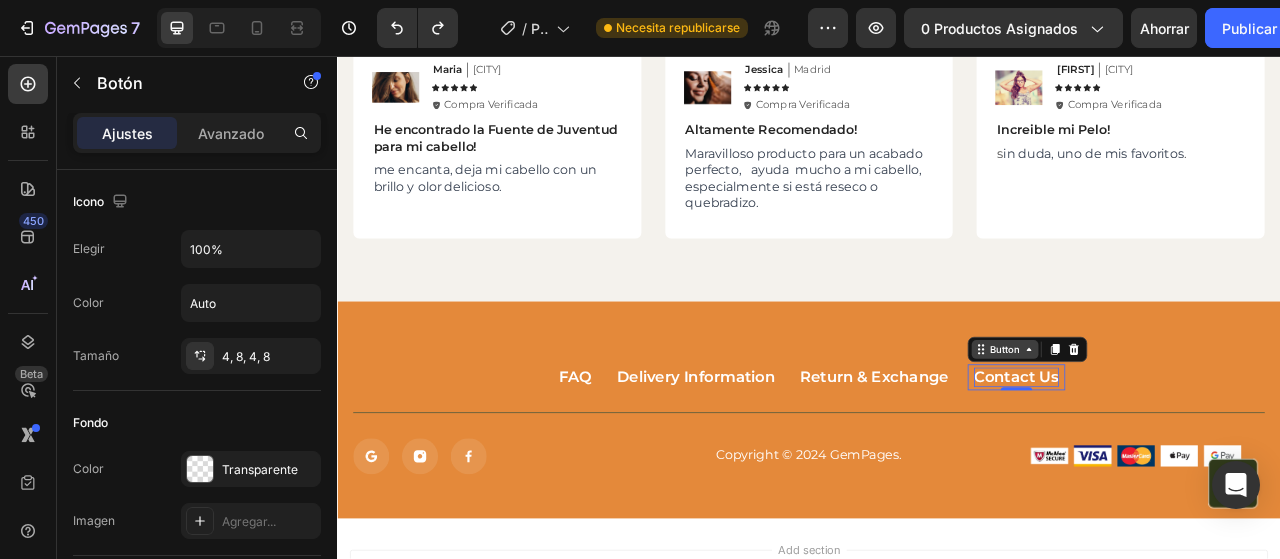 click 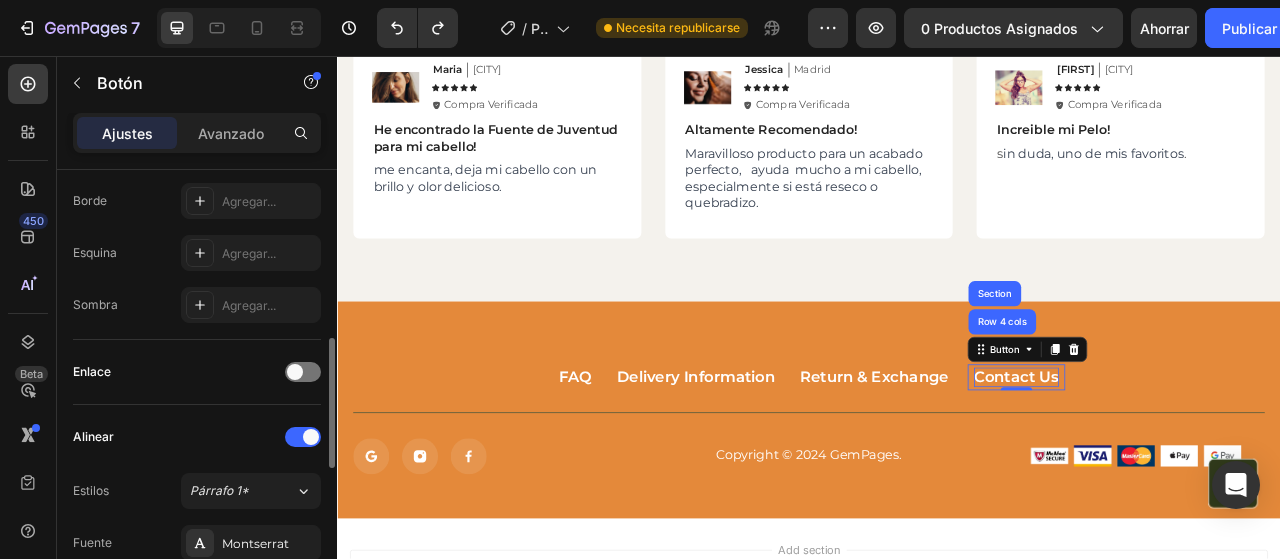 scroll, scrollTop: 466, scrollLeft: 0, axis: vertical 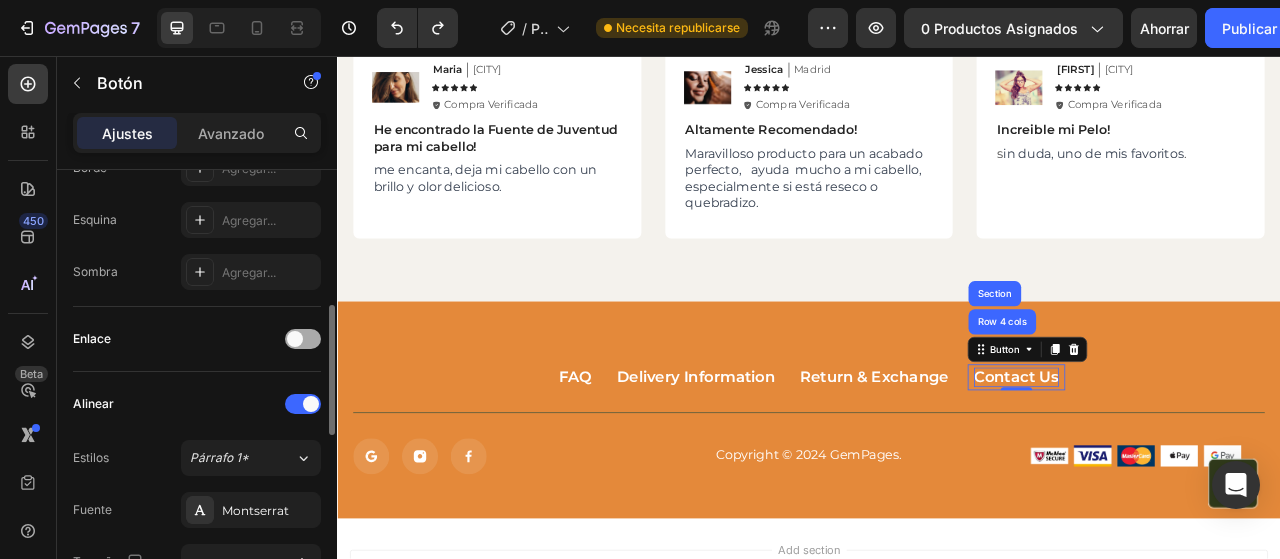 click at bounding box center (303, 339) 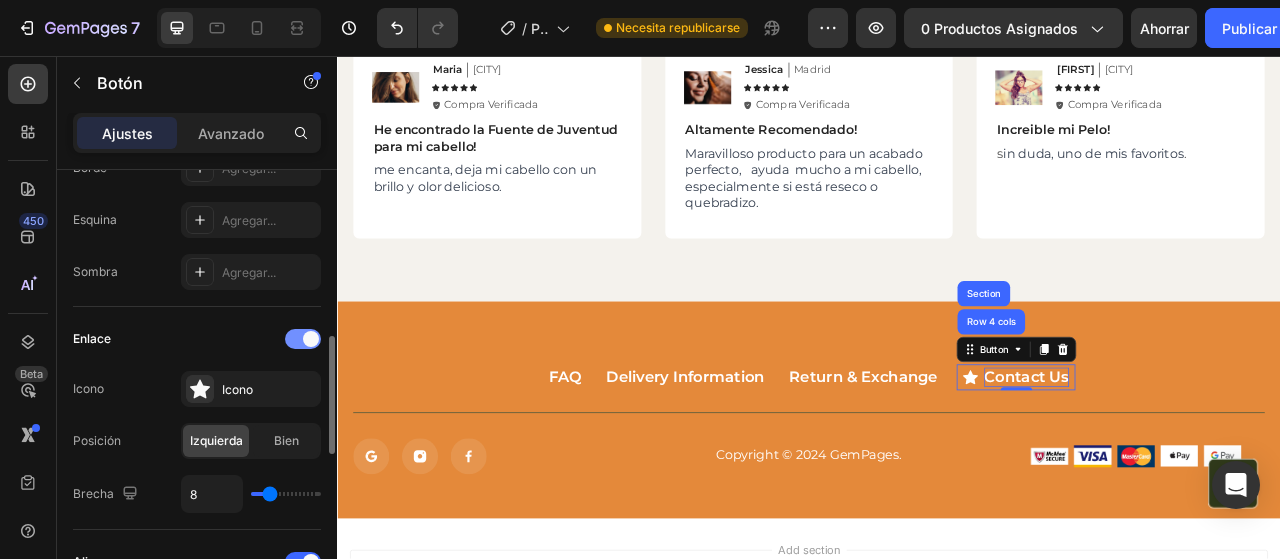 scroll, scrollTop: 500, scrollLeft: 0, axis: vertical 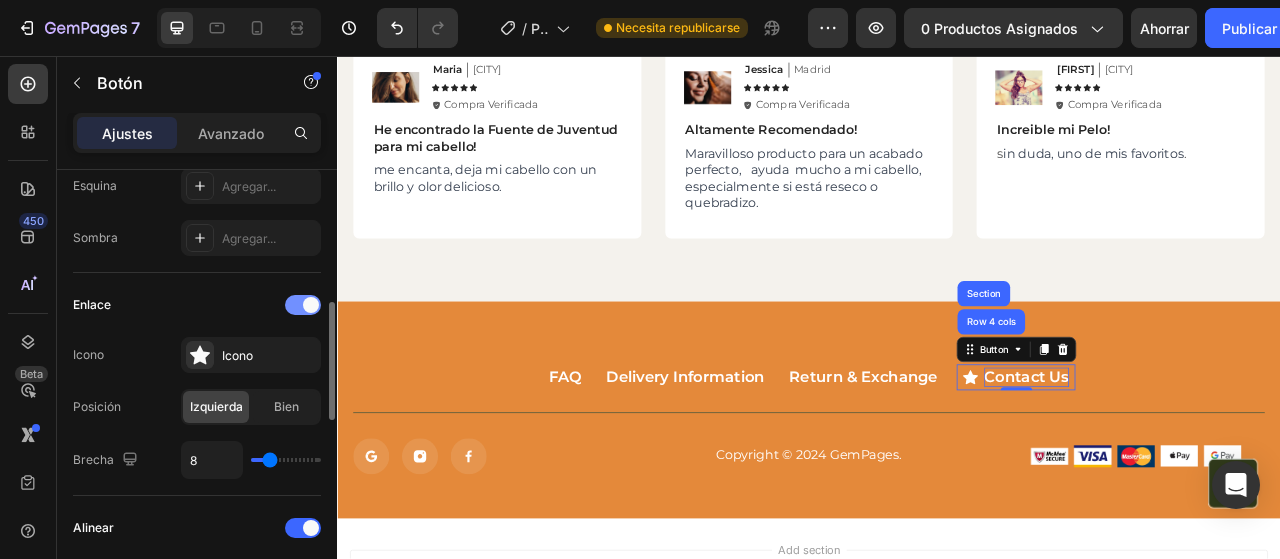 click at bounding box center (303, 305) 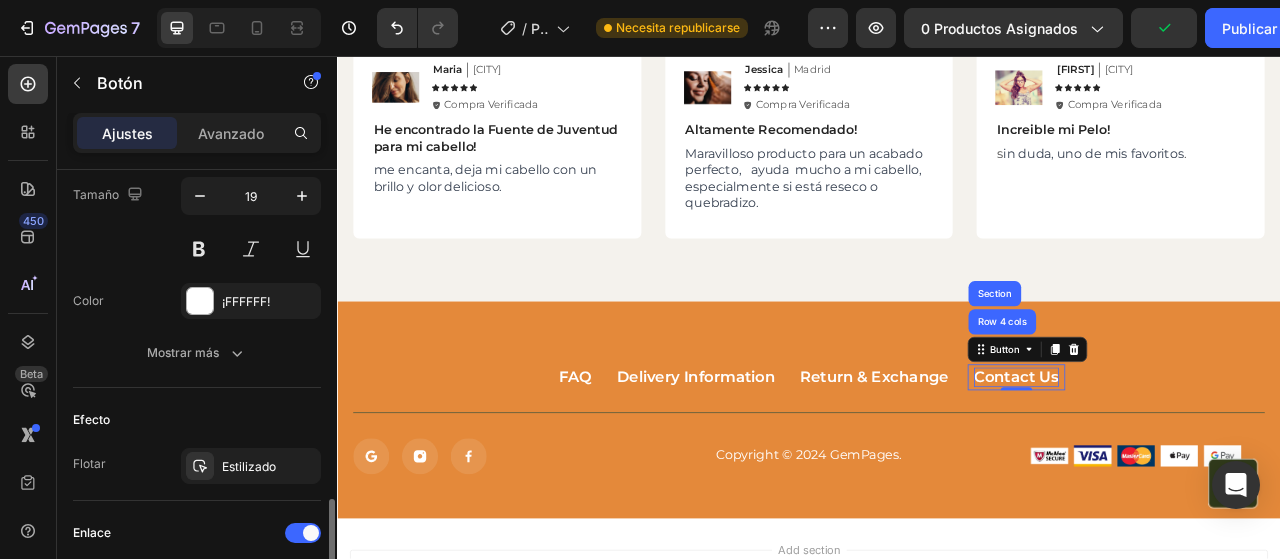 scroll, scrollTop: 900, scrollLeft: 0, axis: vertical 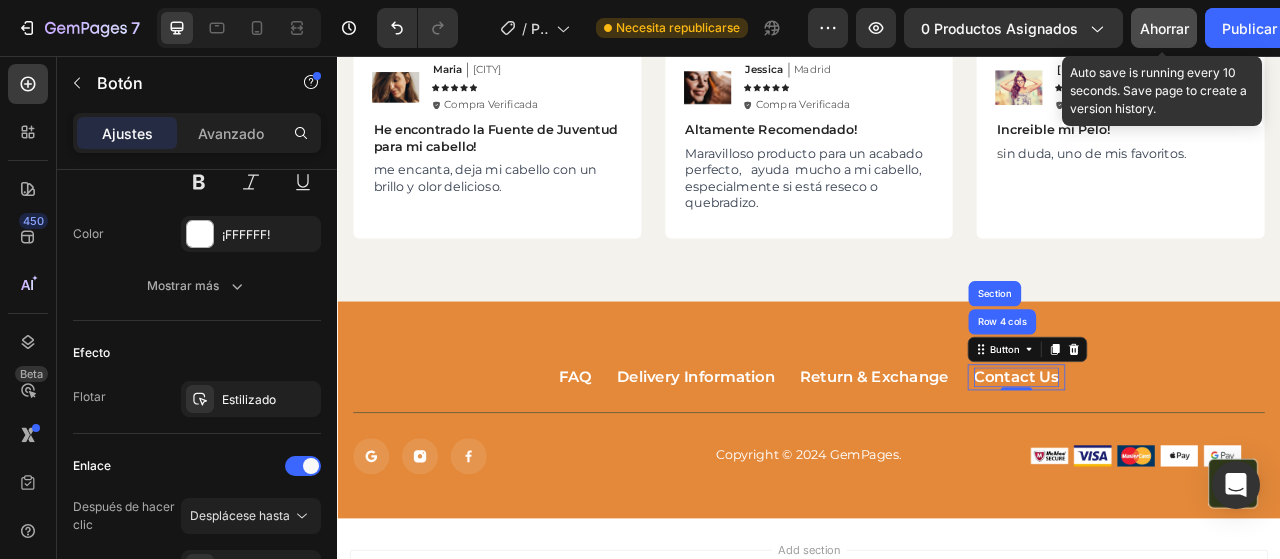 click on "Ahorrar" at bounding box center (1164, 28) 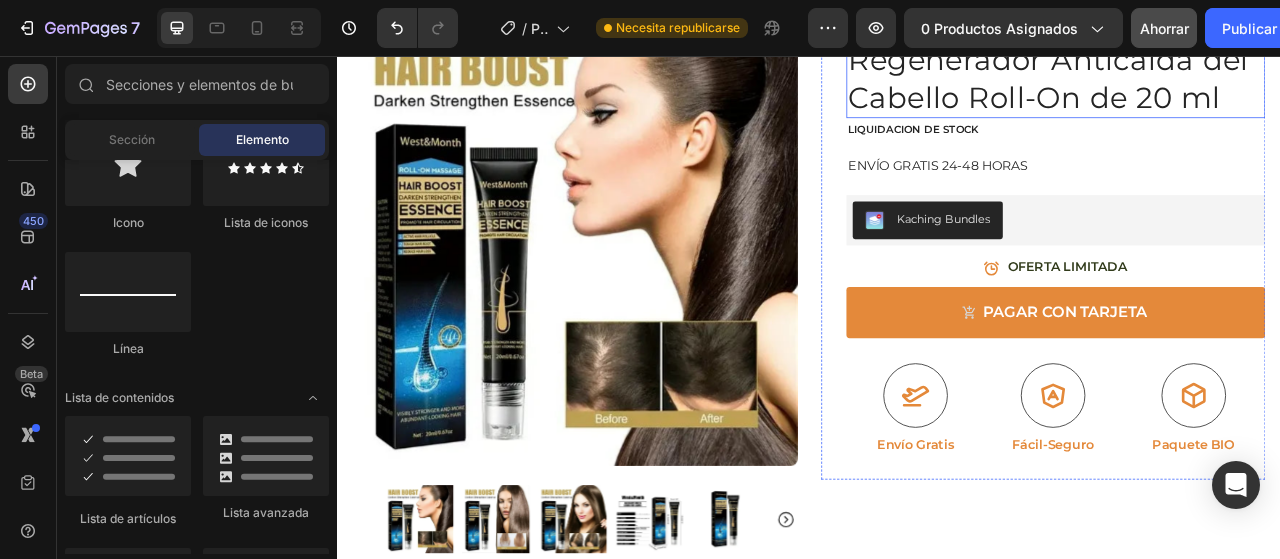 scroll, scrollTop: 400, scrollLeft: 0, axis: vertical 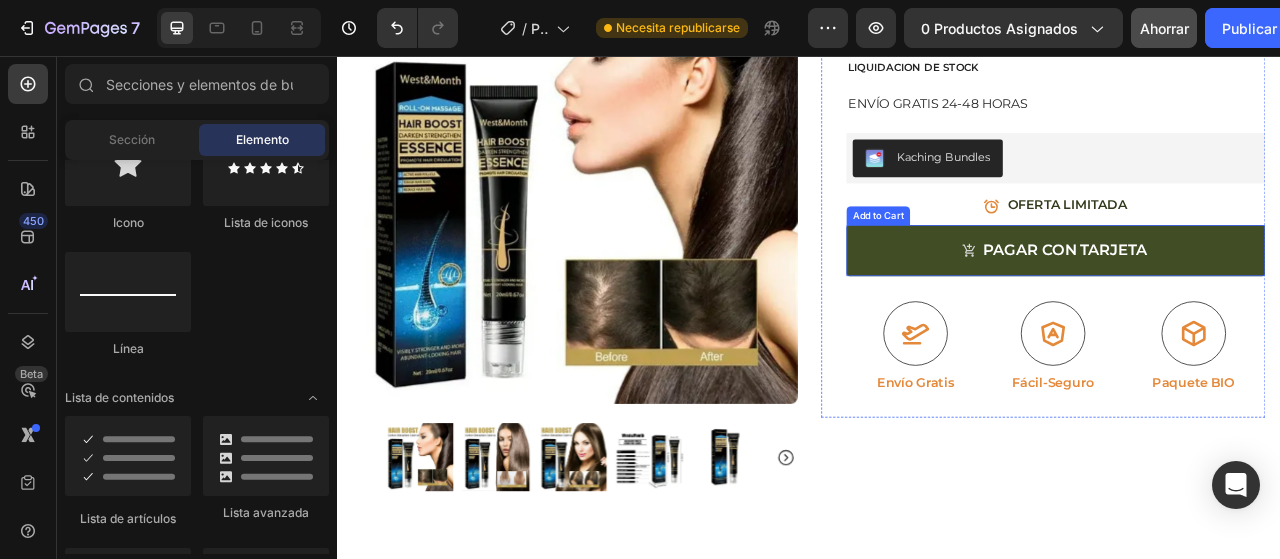click on "PAGAR CON TARJETA" at bounding box center [1250, 304] 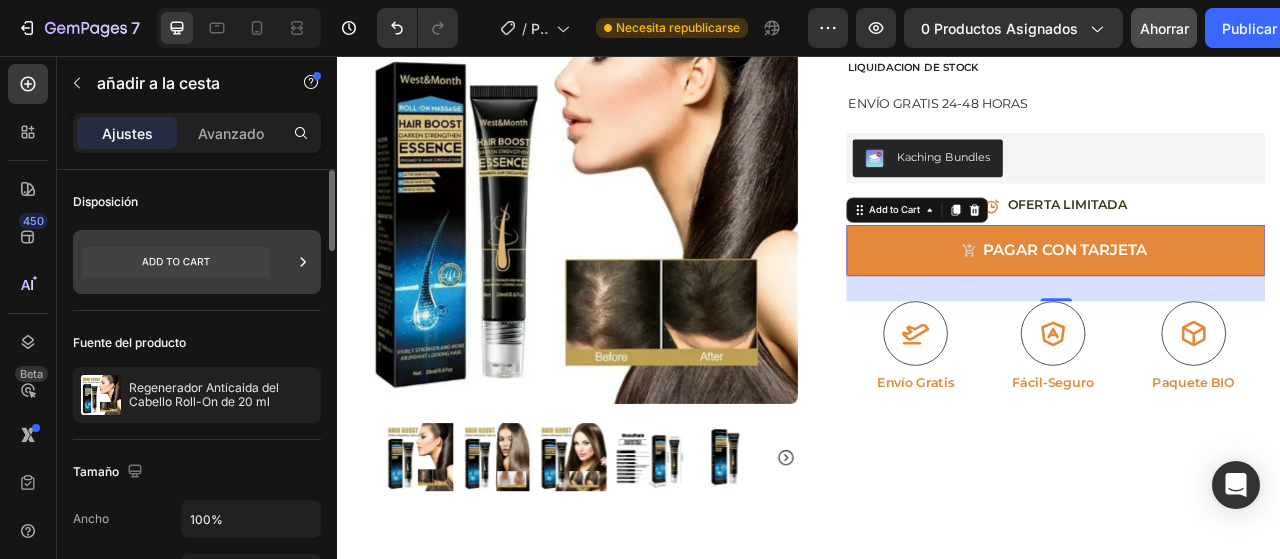 click 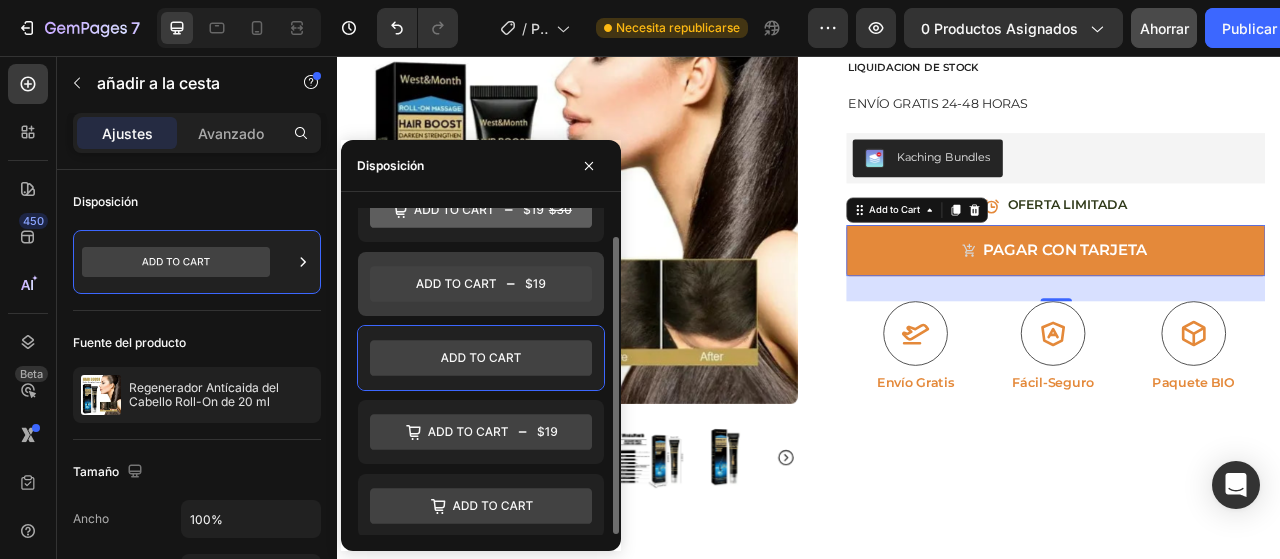 scroll, scrollTop: 0, scrollLeft: 0, axis: both 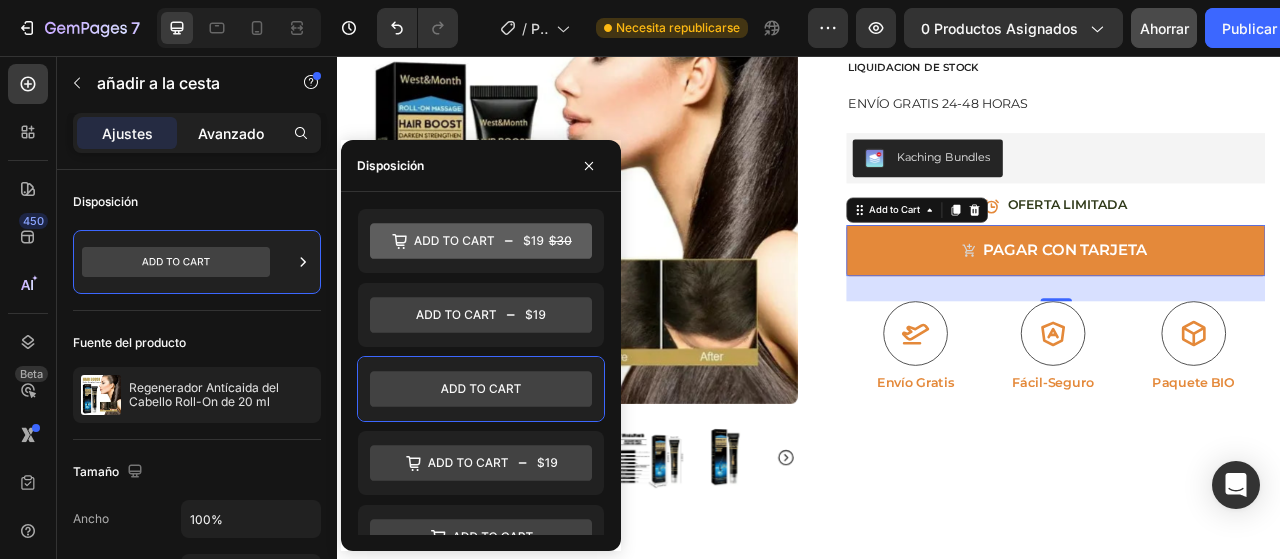 click on "Avanzado" at bounding box center [231, 133] 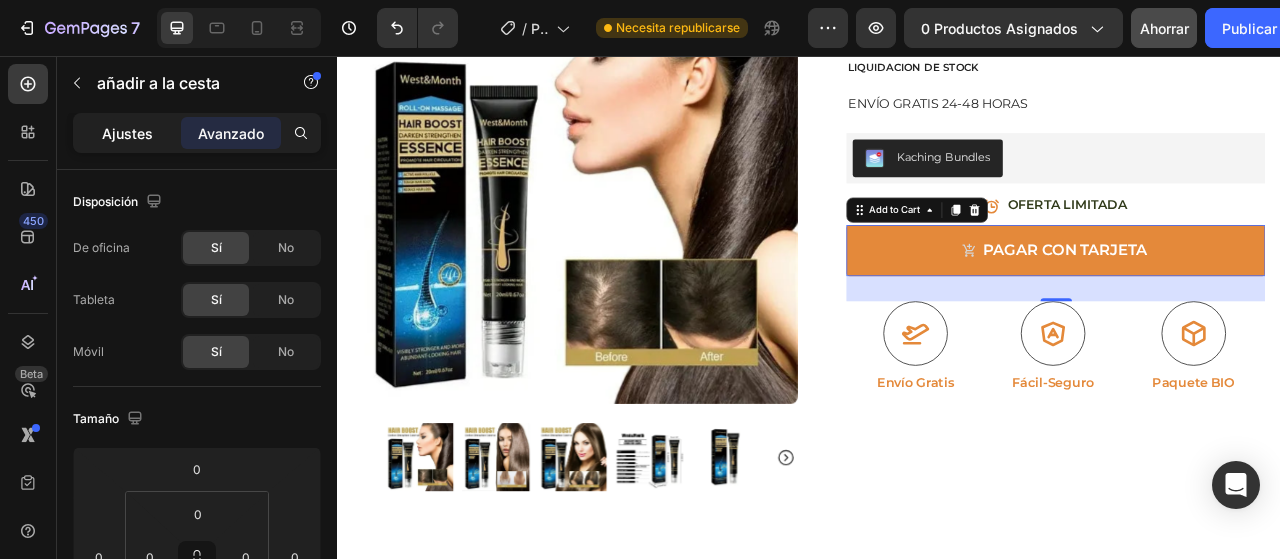 click on "Ajustes" 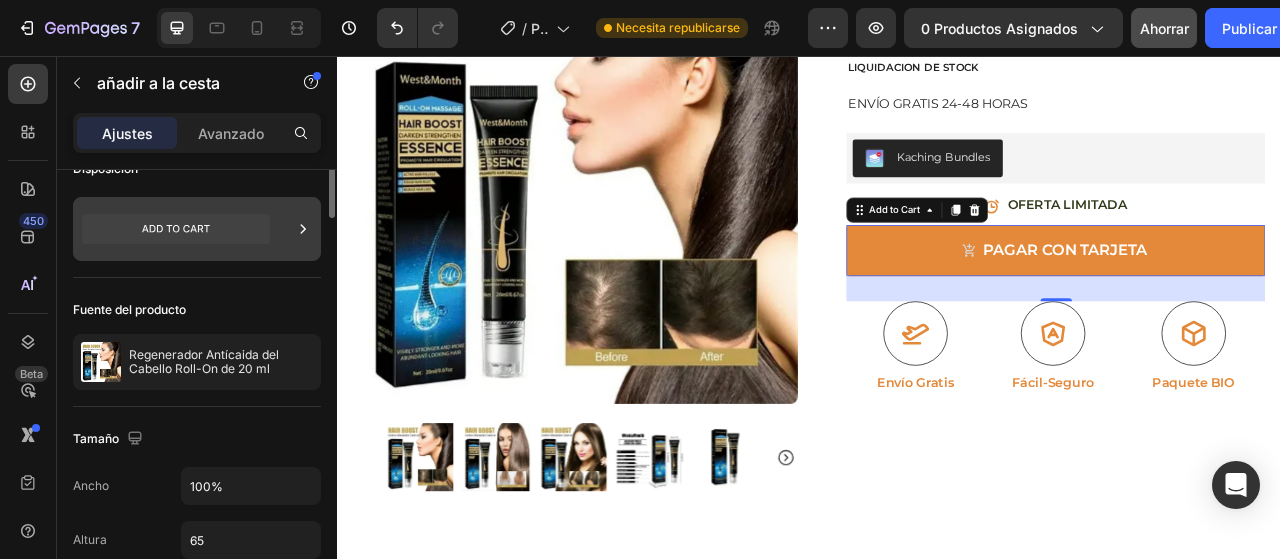 scroll, scrollTop: 0, scrollLeft: 0, axis: both 